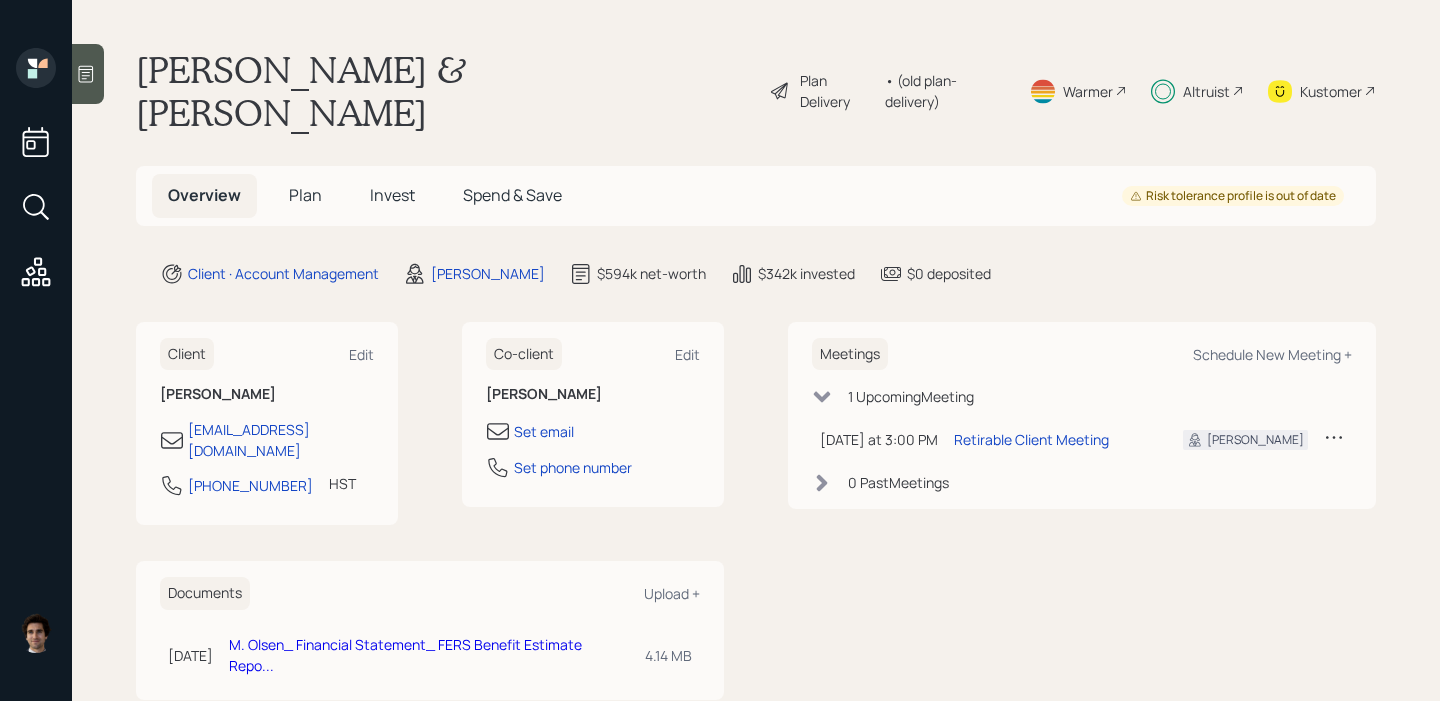 scroll, scrollTop: 0, scrollLeft: 0, axis: both 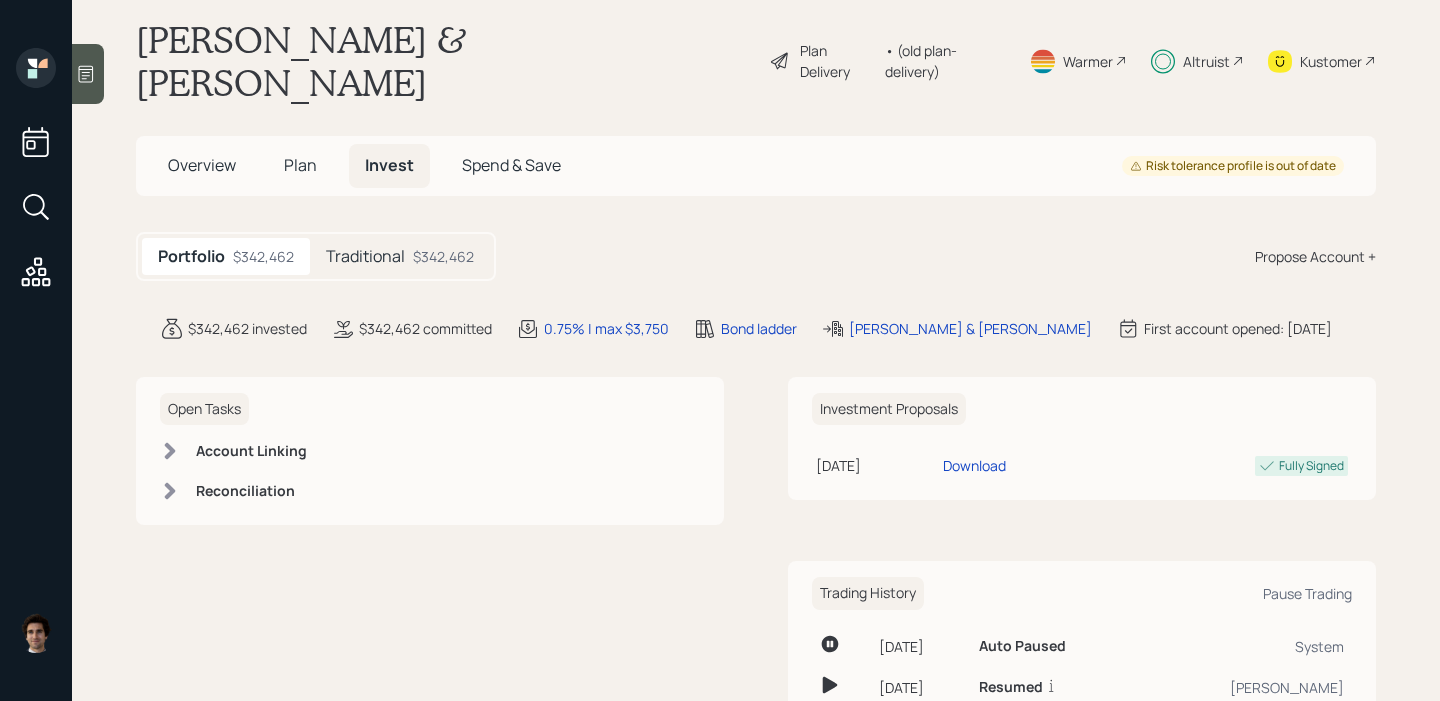 click on "Plan" at bounding box center [300, 165] 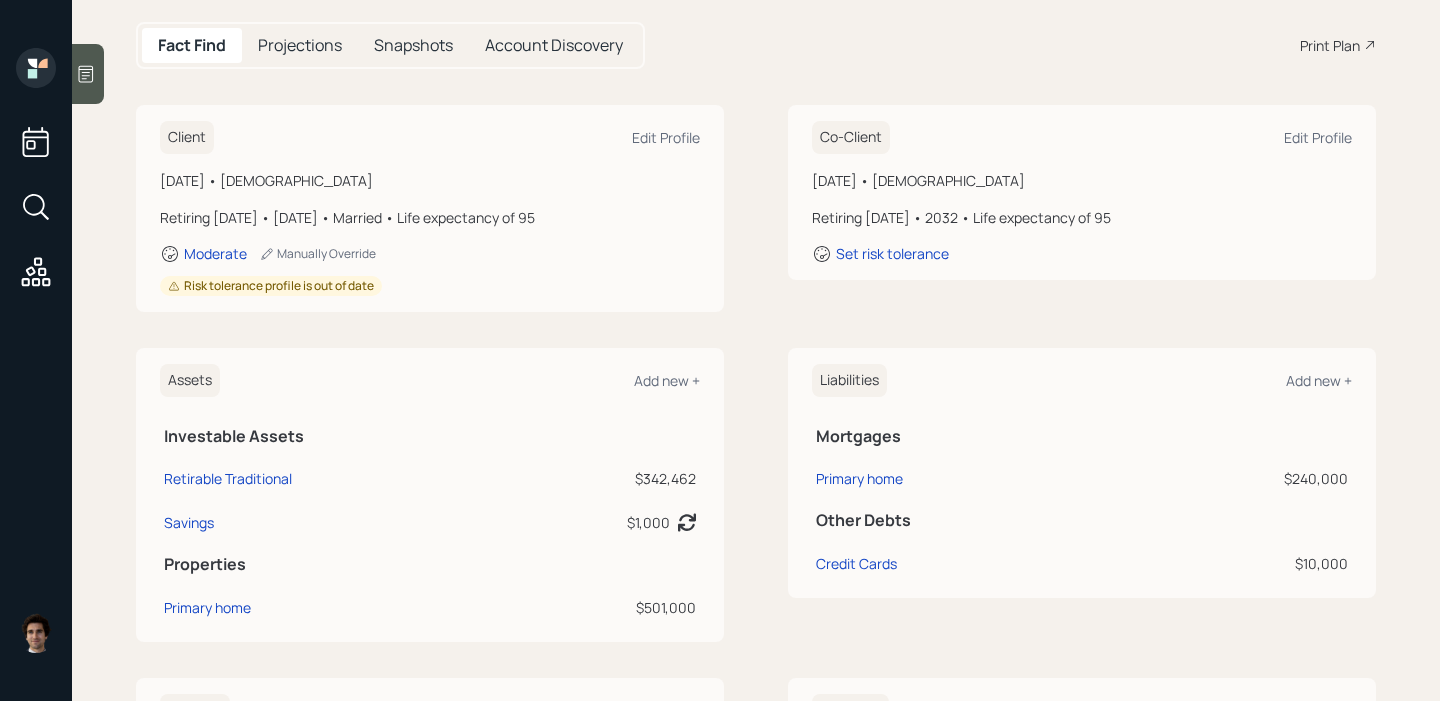 scroll, scrollTop: 477, scrollLeft: 0, axis: vertical 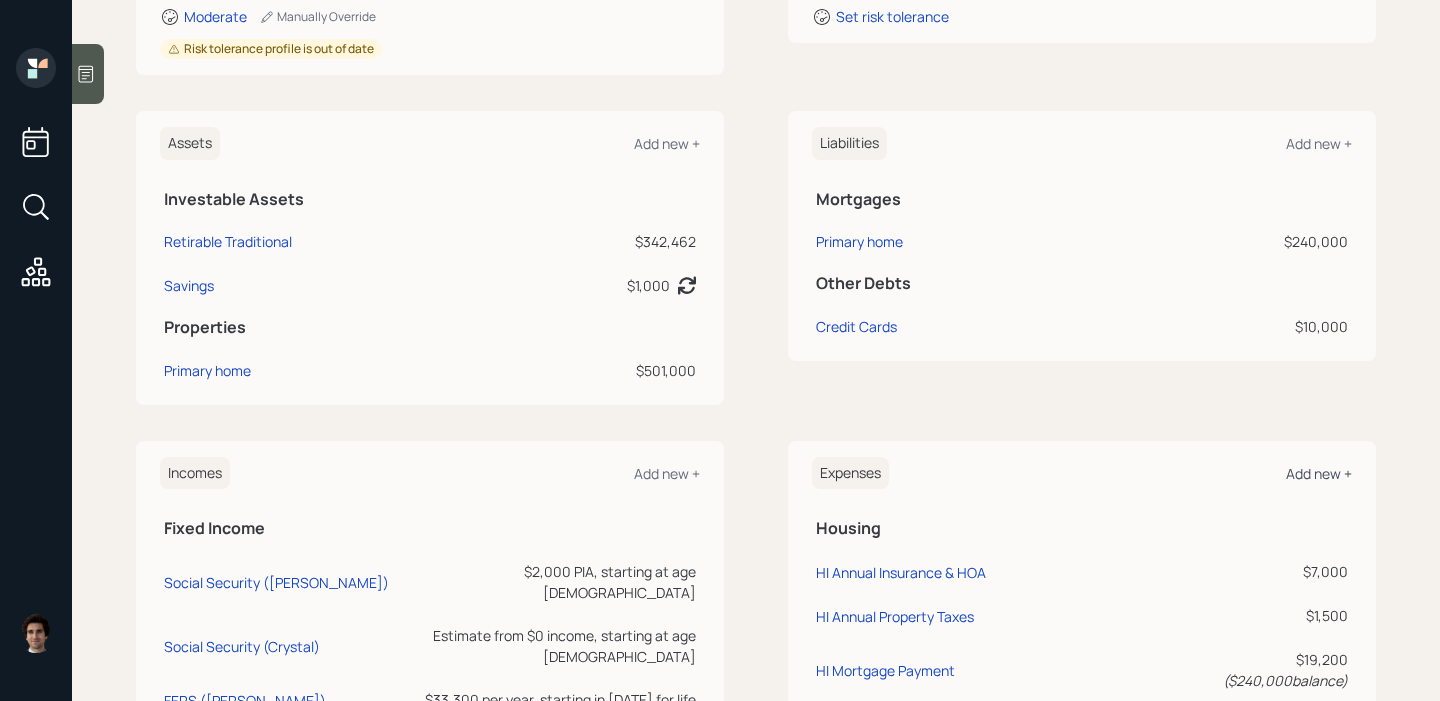click on "Add new +" at bounding box center (1319, 473) 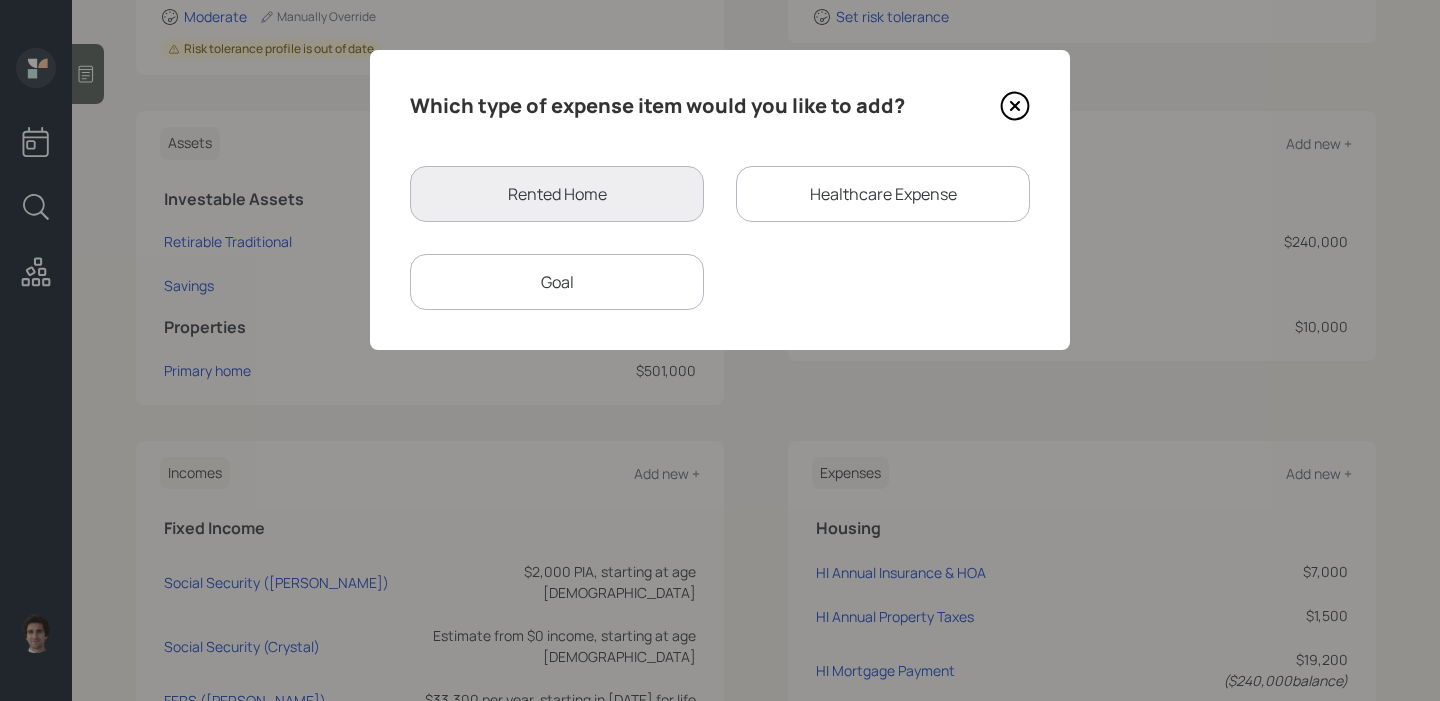 click on "Goal" at bounding box center [557, 282] 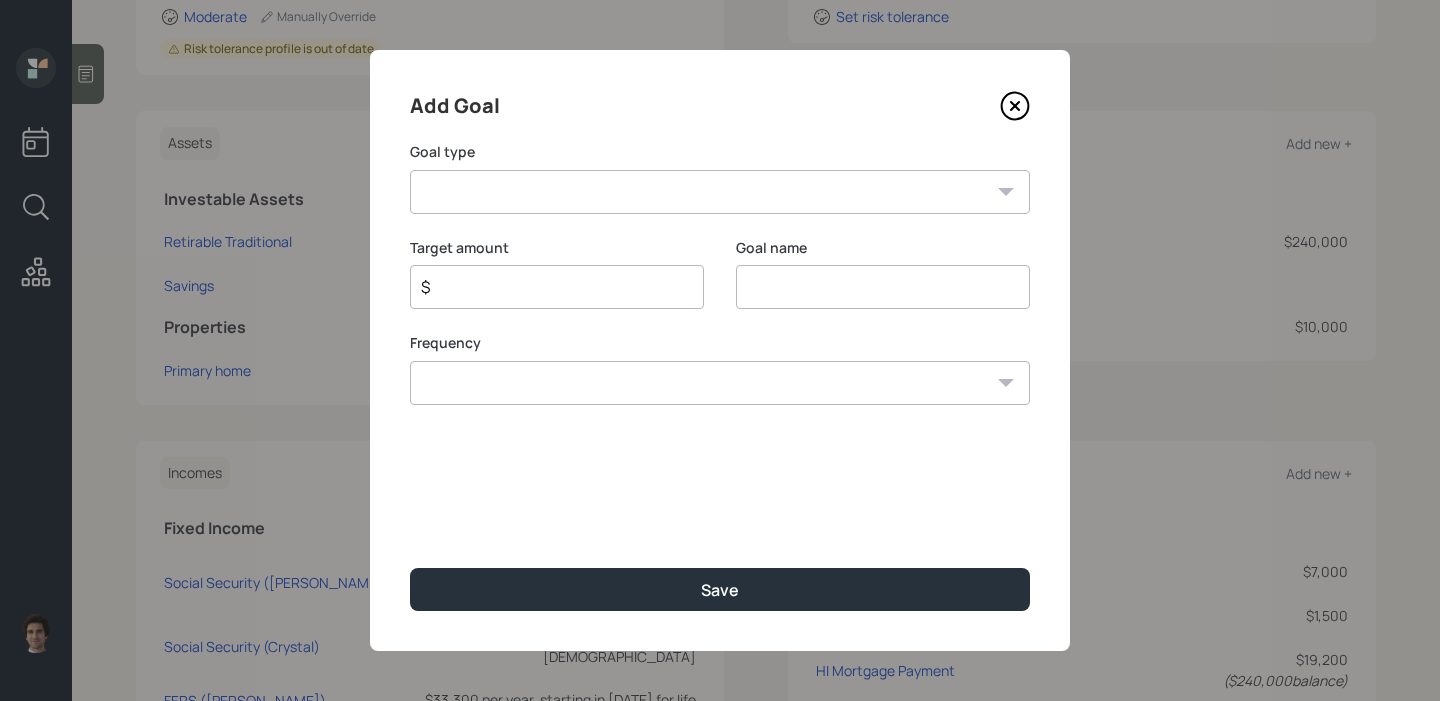 click on "Create an emergency fund Donate to charity Purchase a home Make a purchase Support a dependent Plan for travel Purchase a car Leave an inheritance Other" at bounding box center (720, 192) 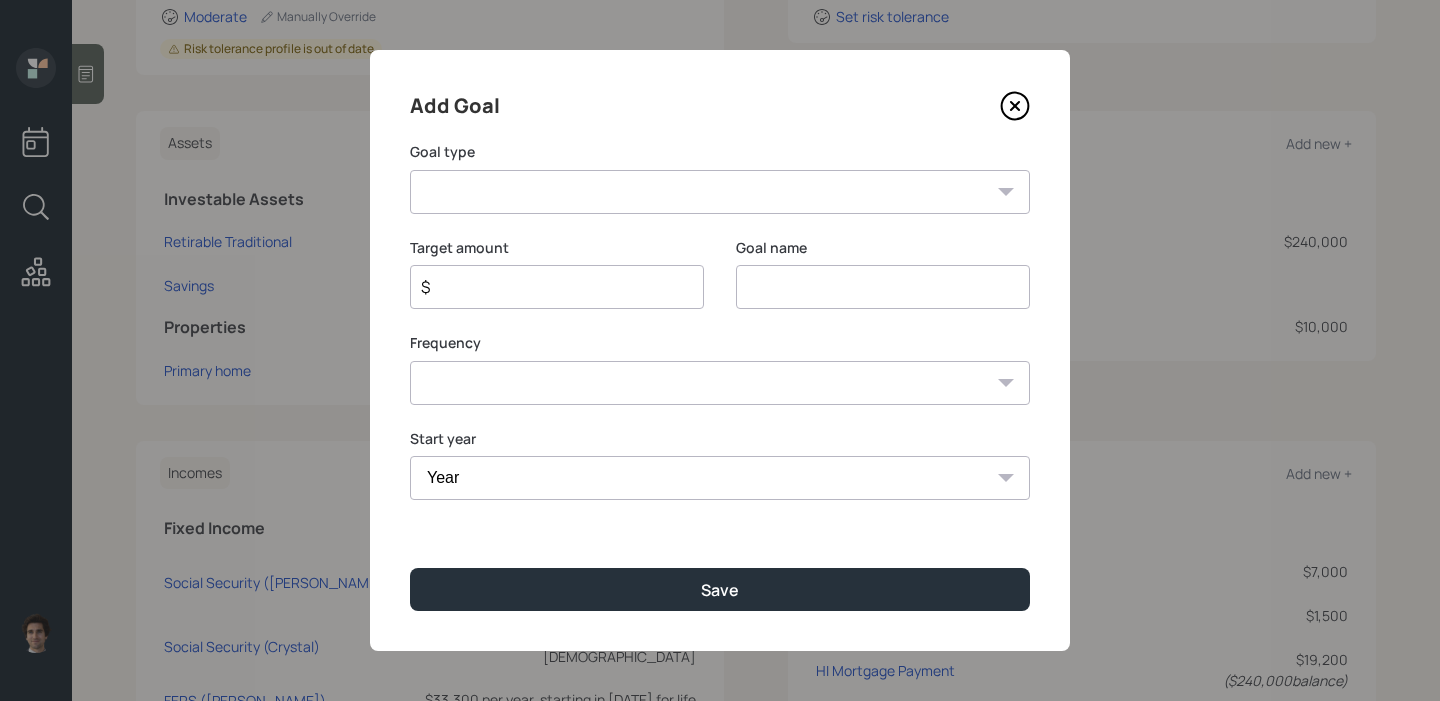 select on "other" 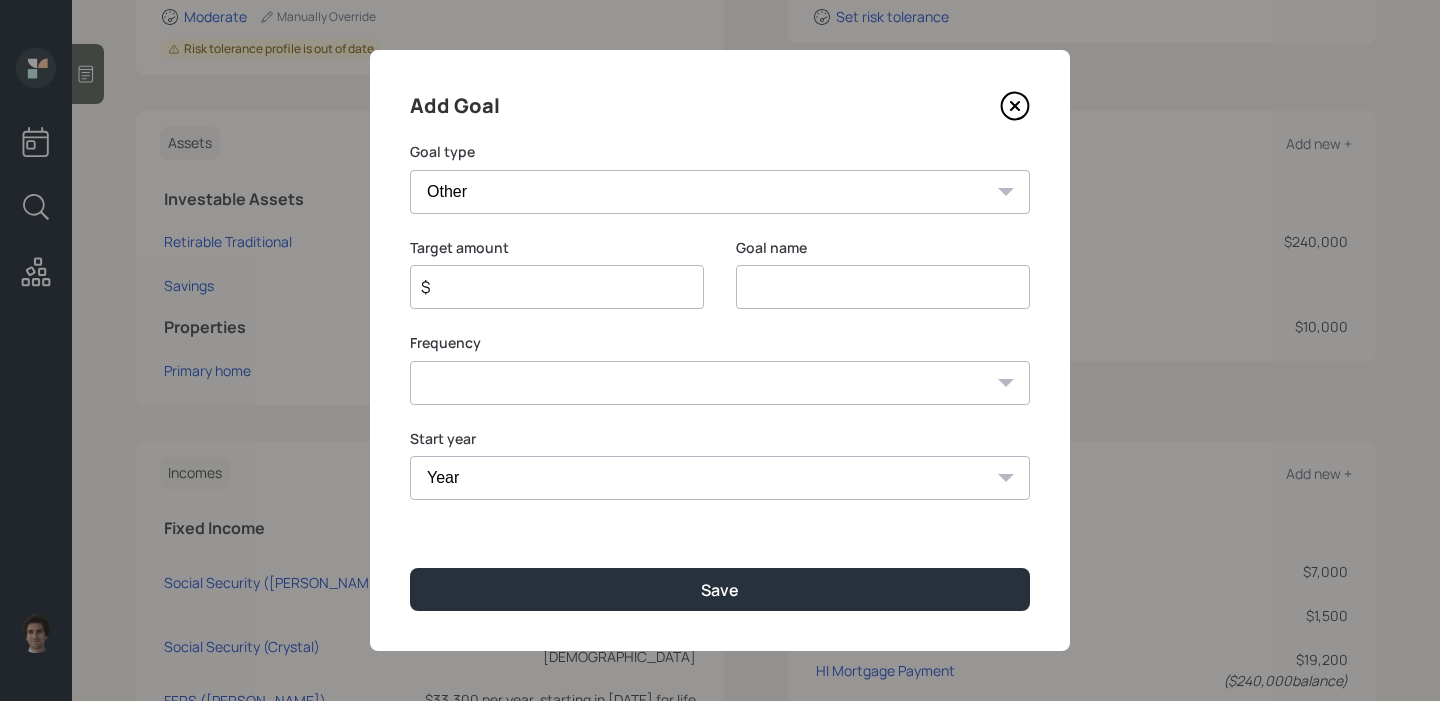 type on "Other" 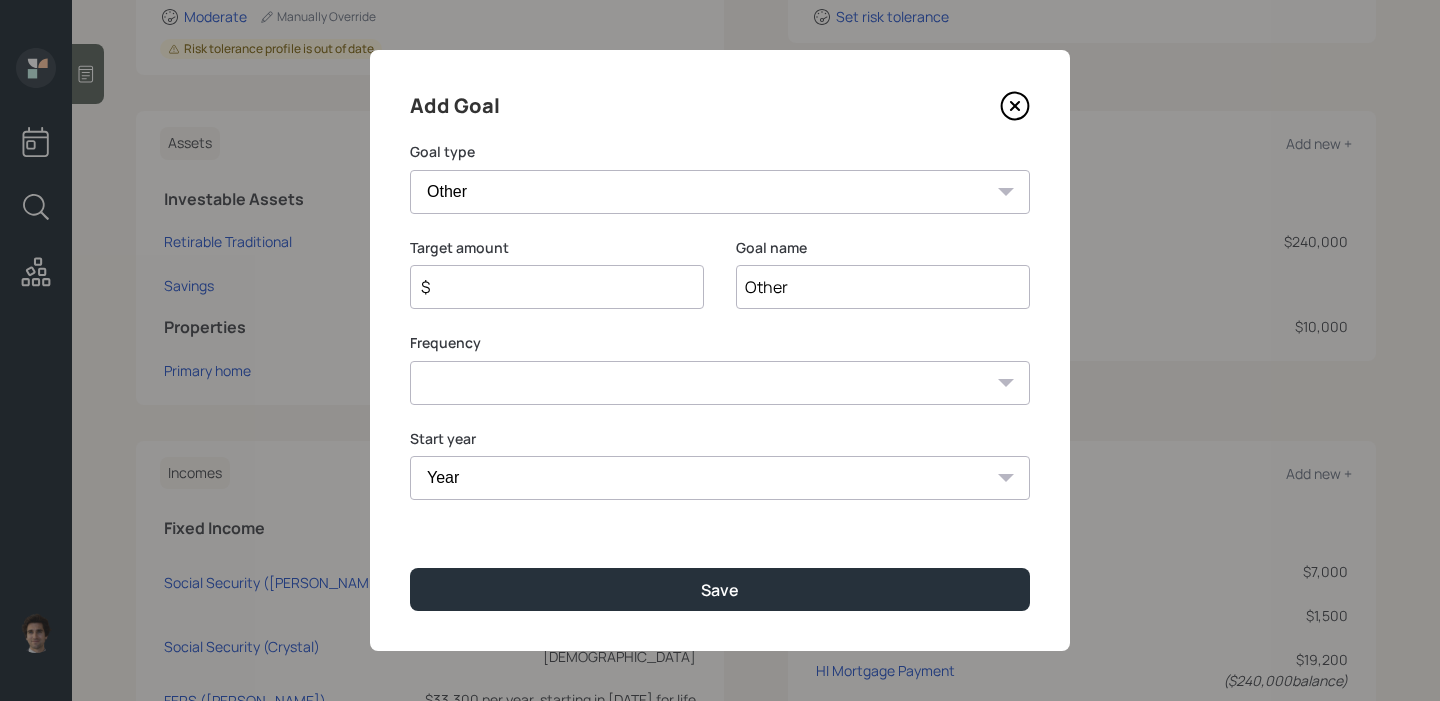 click on "$" at bounding box center (549, 287) 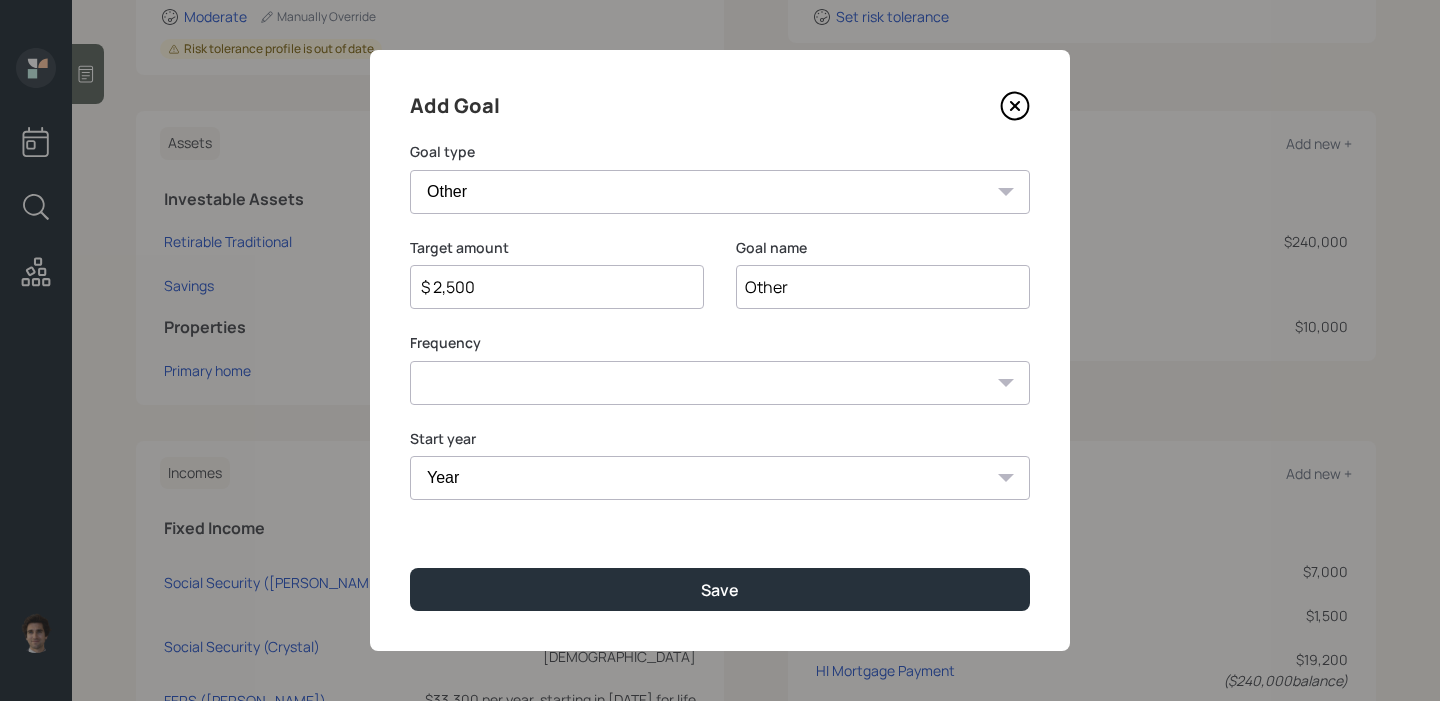 type on "$ 2,500" 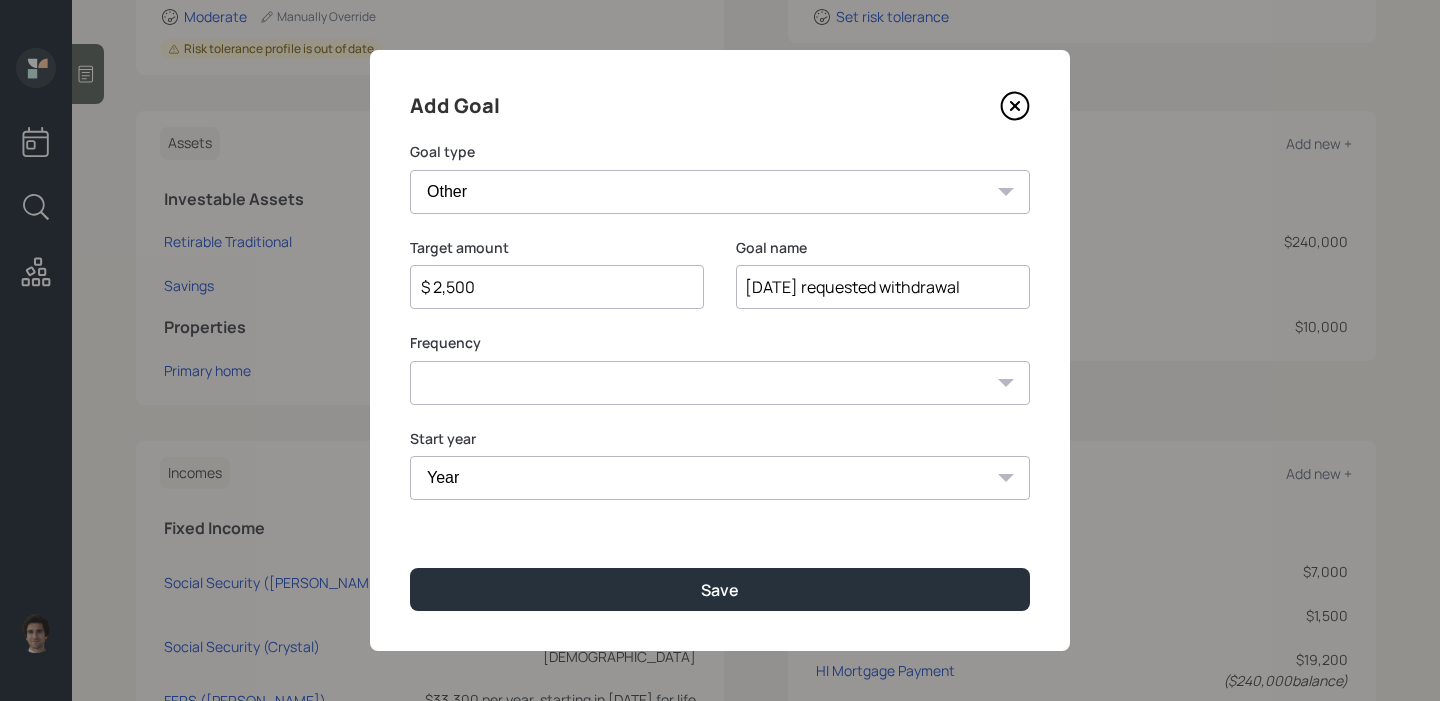 type on "[DATE] requested withdrawal" 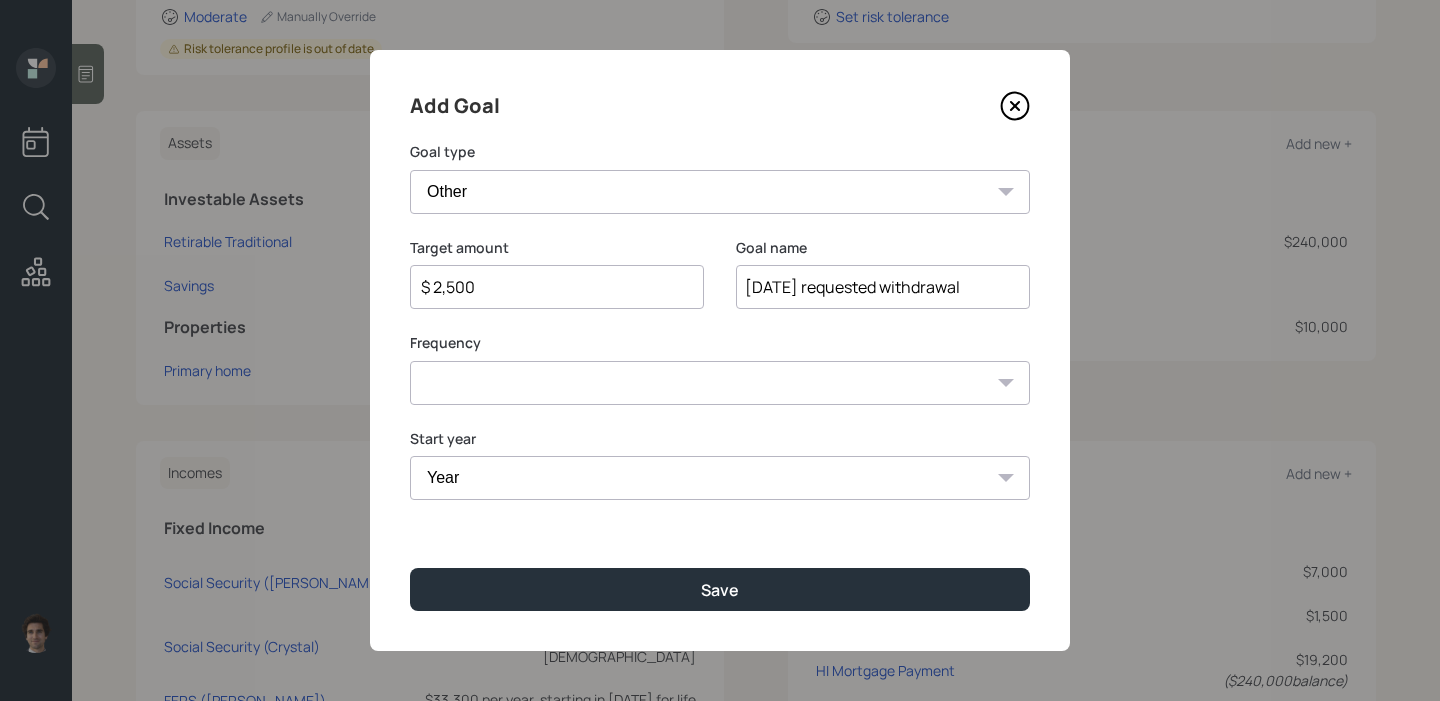 click on "One time Every 1 year Every 2 years Every 3 years Every 4 years Every 5 years Every 6 years Every 7 years Every 8 years Every 9 years" at bounding box center [720, 383] 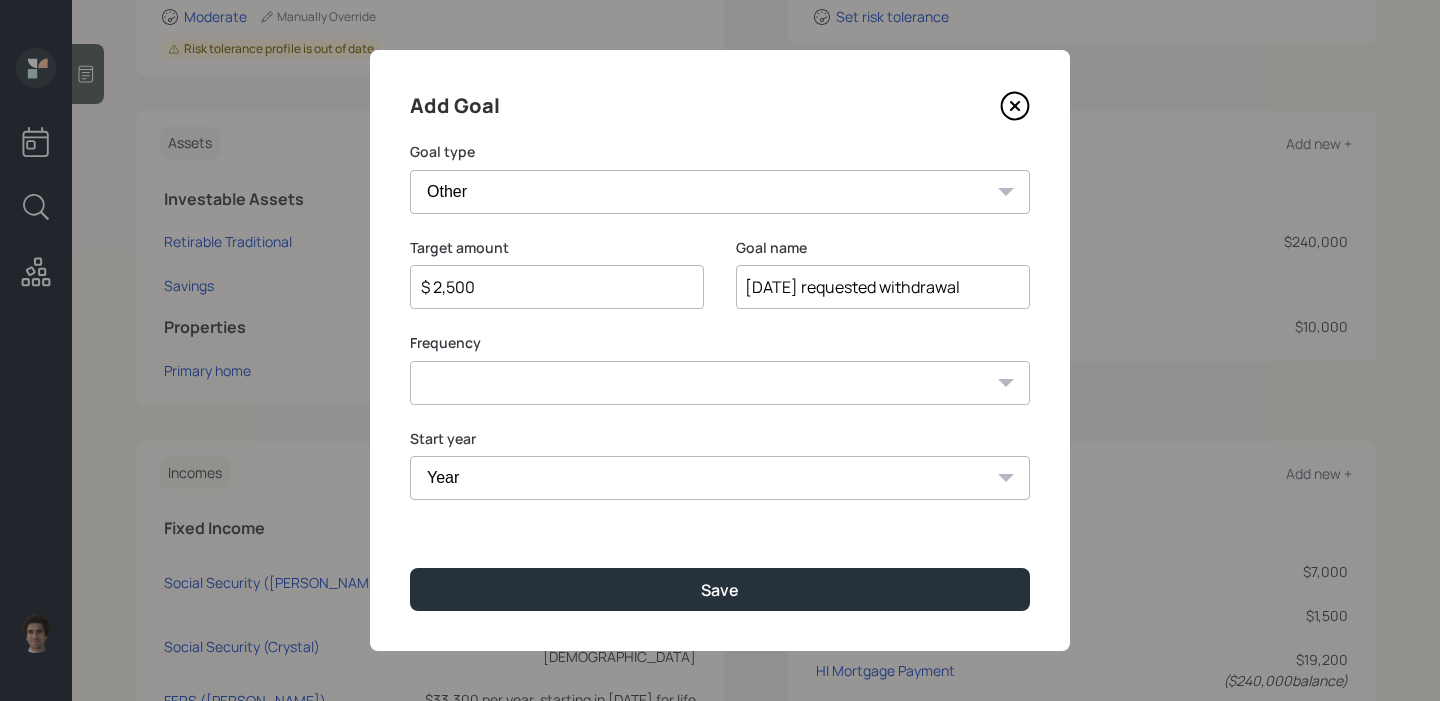 select on "0" 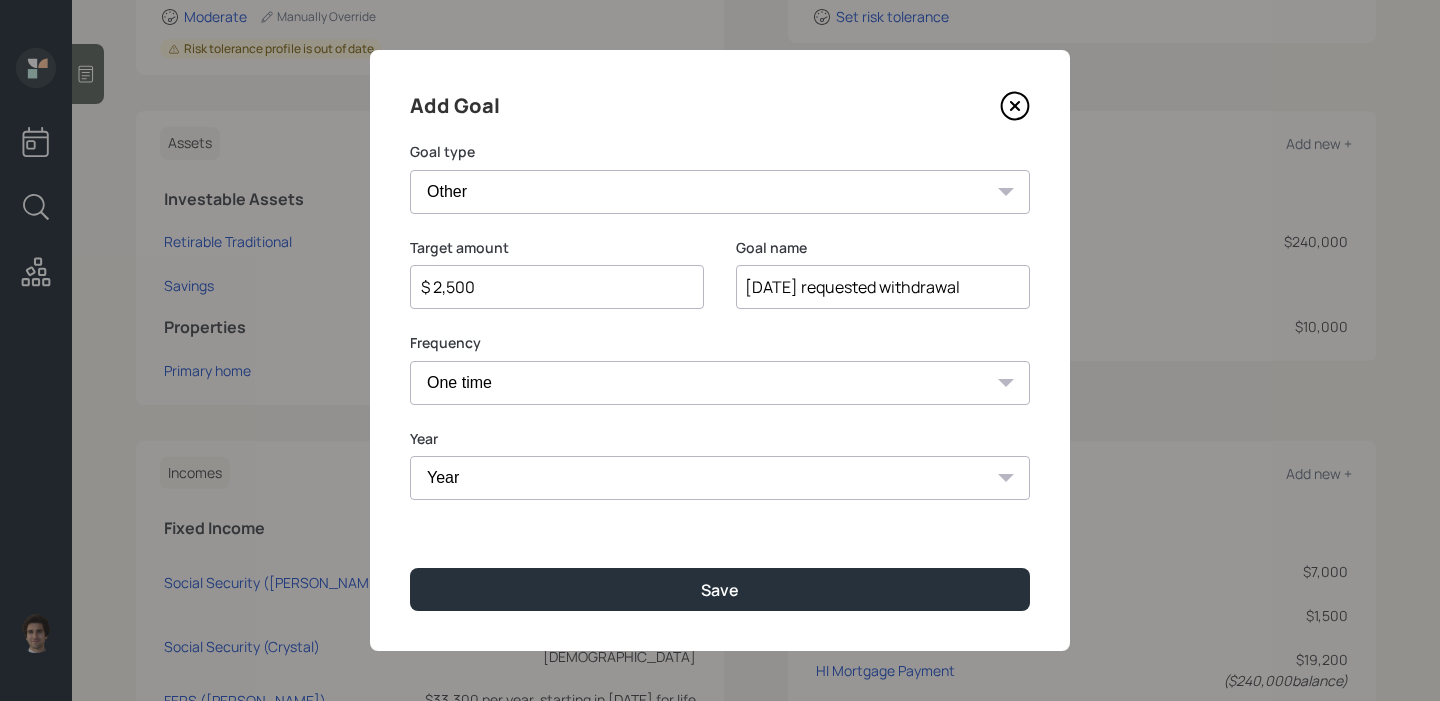 click on "Year [DATE] 2026 2027 2028 2029 2030 2031 2032 2033 2034 2035 2036 2037 2038 2039 2040 2041 2042 2043 2044 2045 2046 2047 2048 2049 2050 2051 2052 2053 2054 2055" at bounding box center [720, 478] 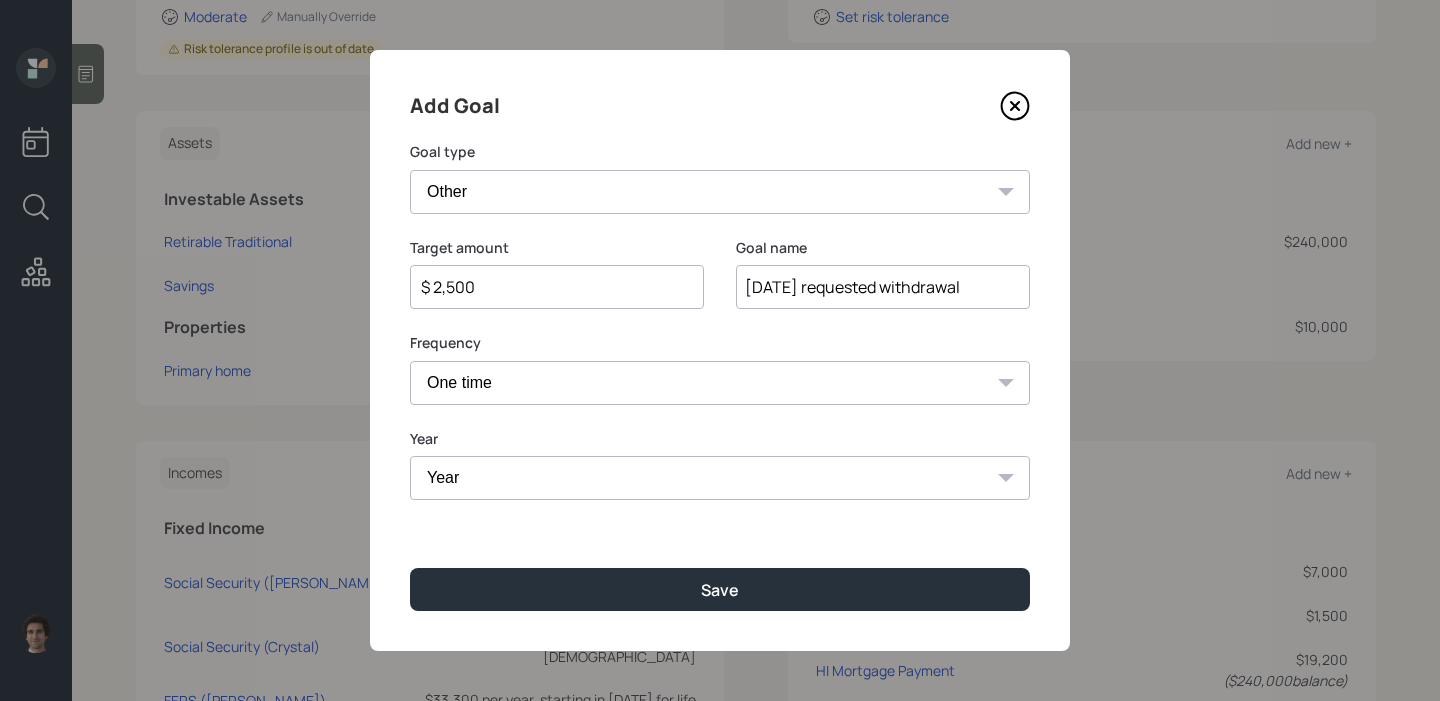 select on "2025" 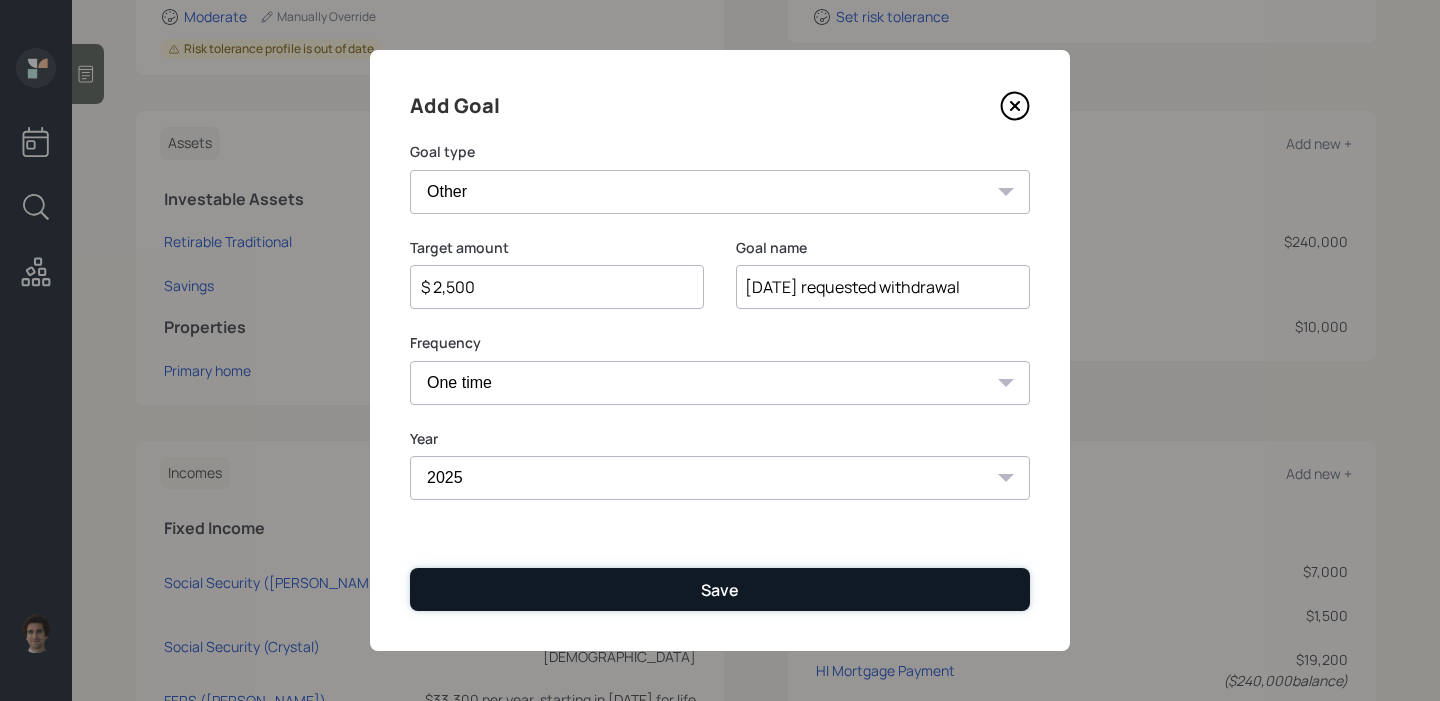 click on "Save" at bounding box center [720, 590] 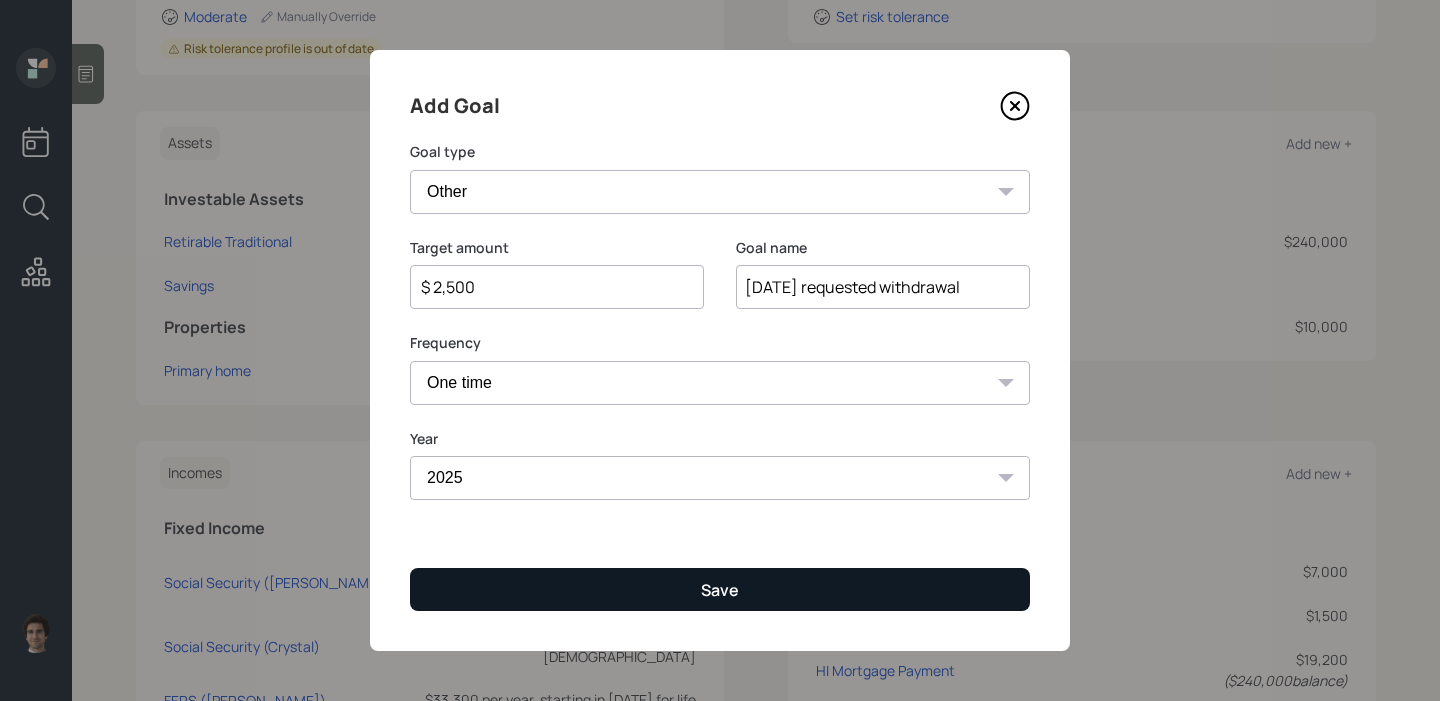 type on "$" 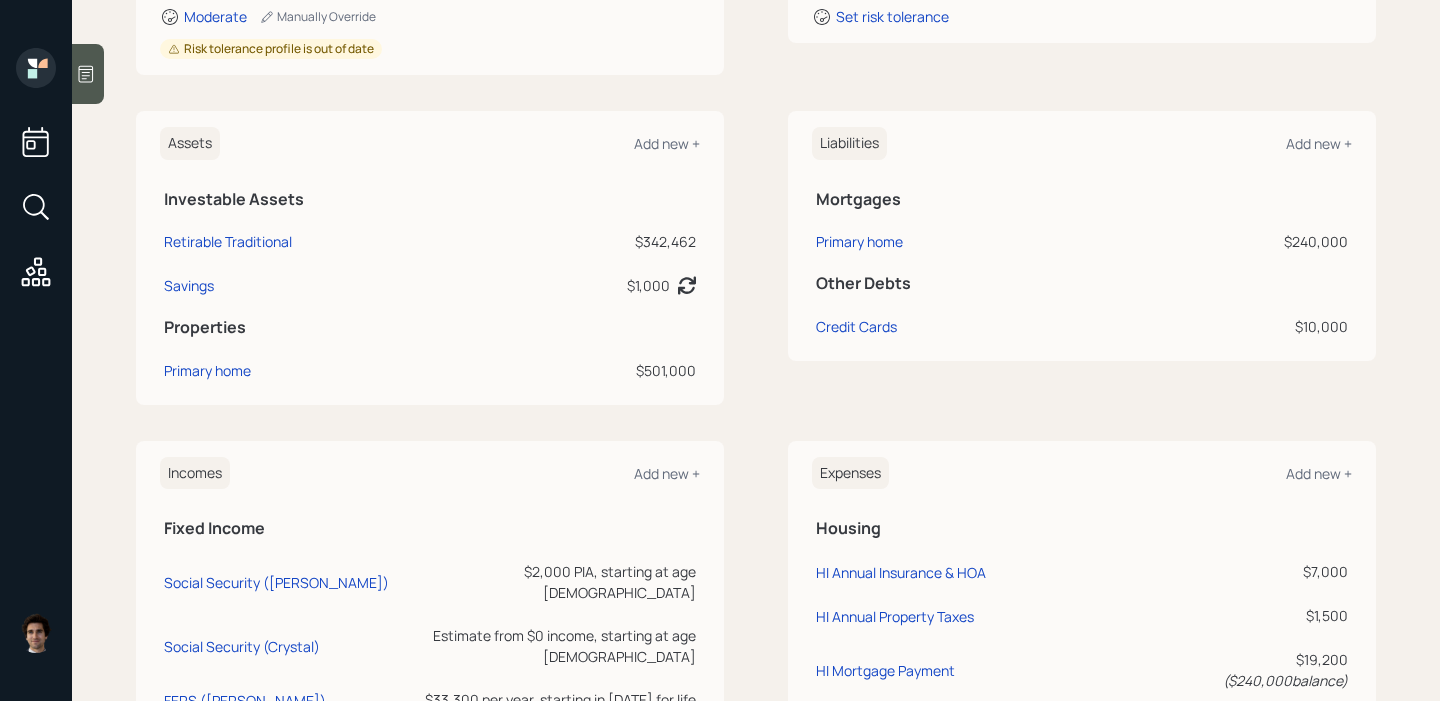 scroll, scrollTop: 0, scrollLeft: 0, axis: both 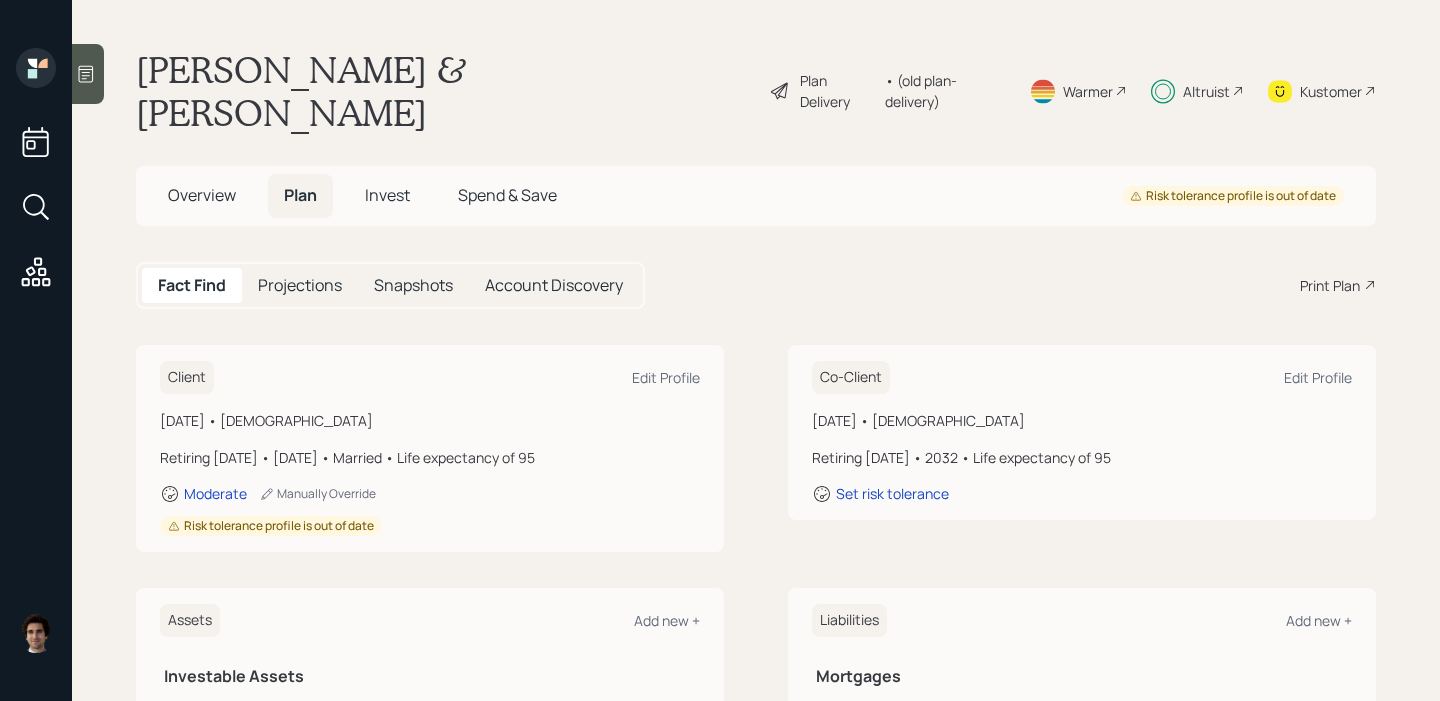click on "Plan Delivery" at bounding box center (837, 91) 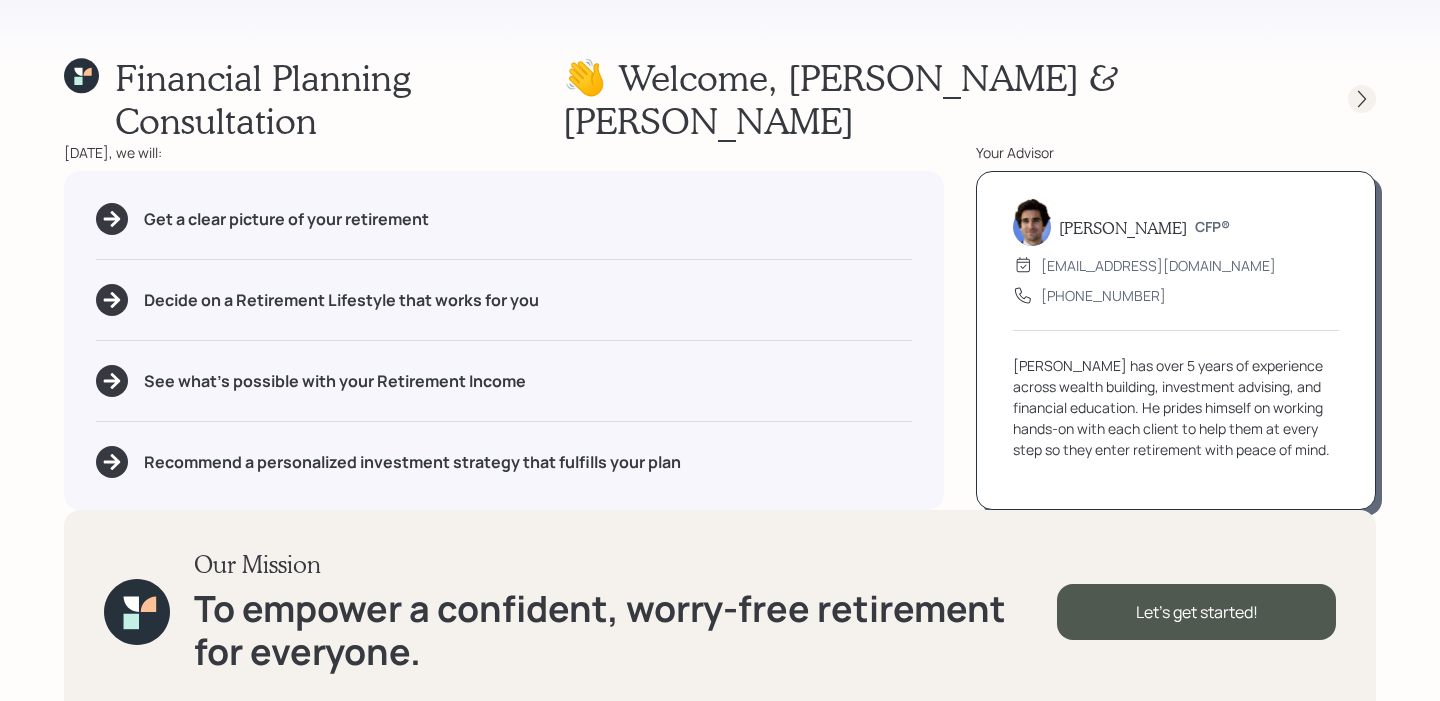 click 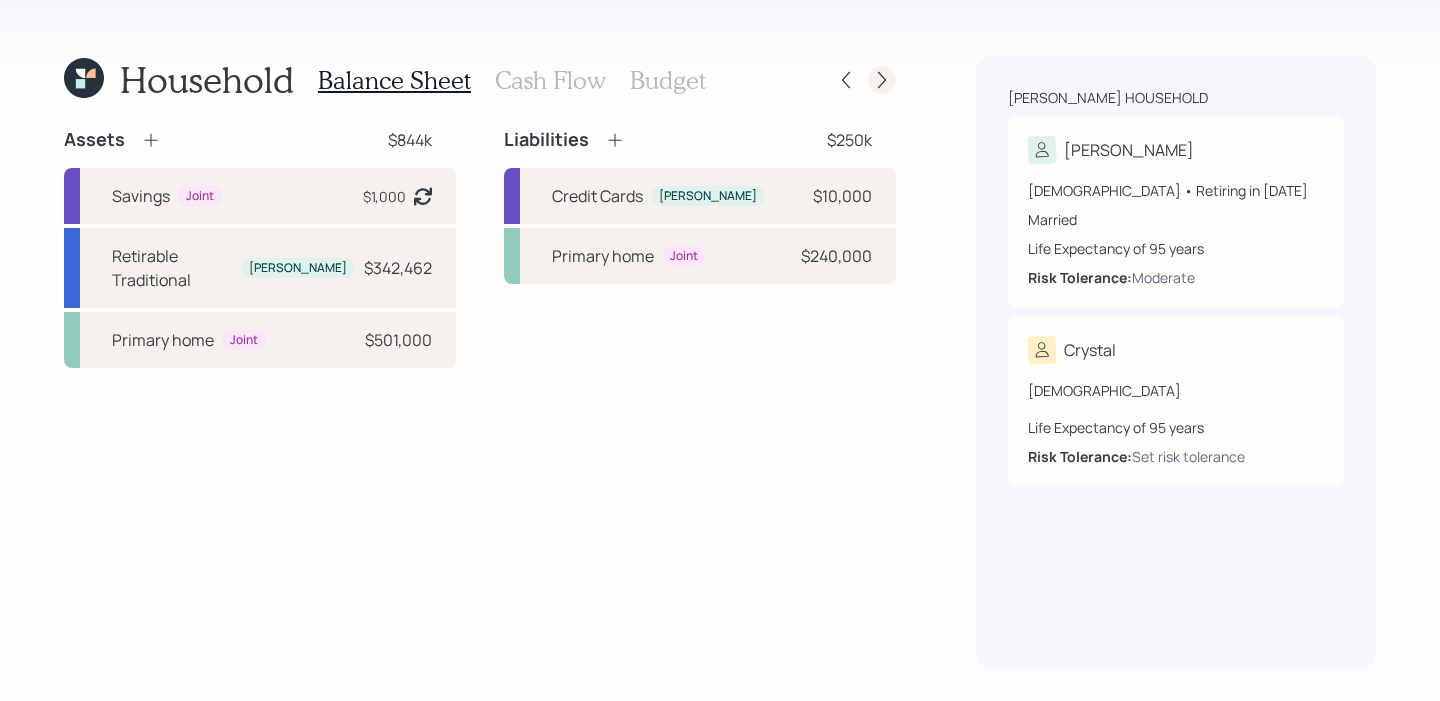 click 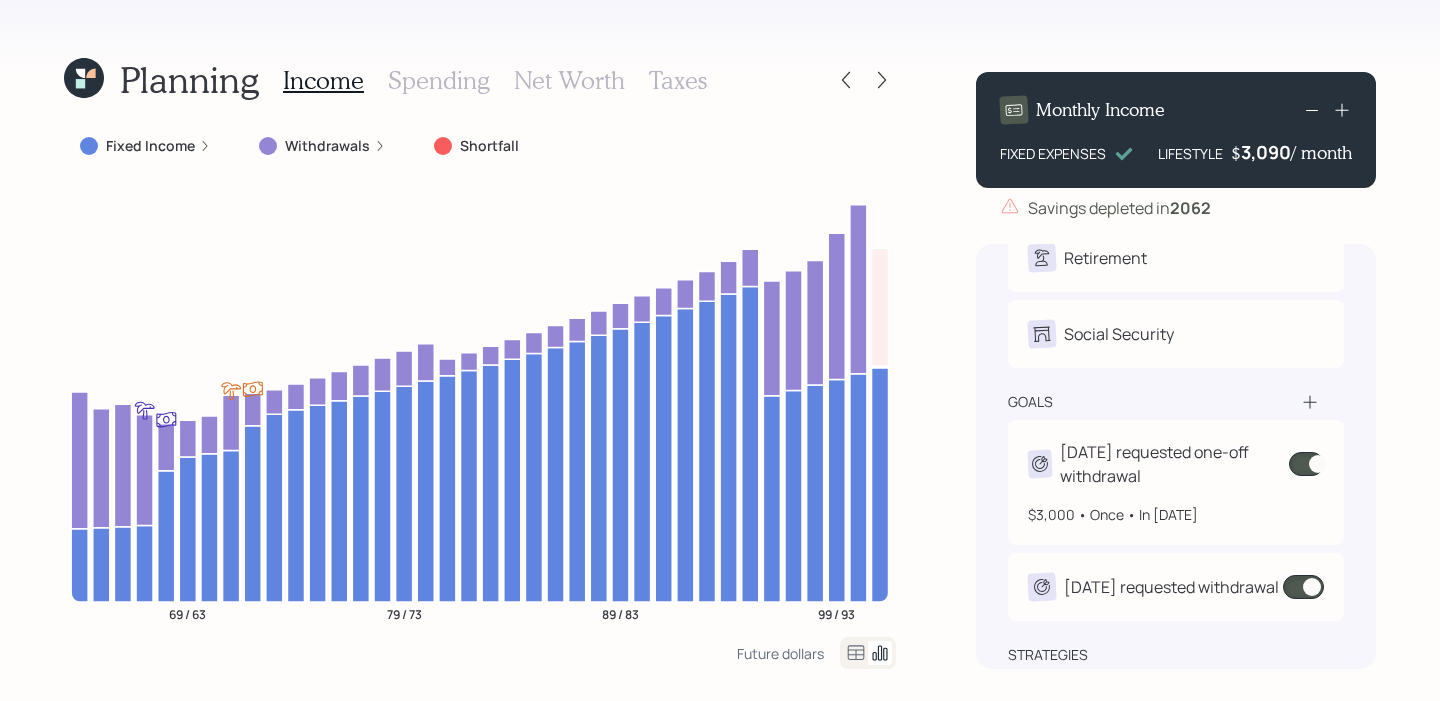 scroll, scrollTop: 73, scrollLeft: 0, axis: vertical 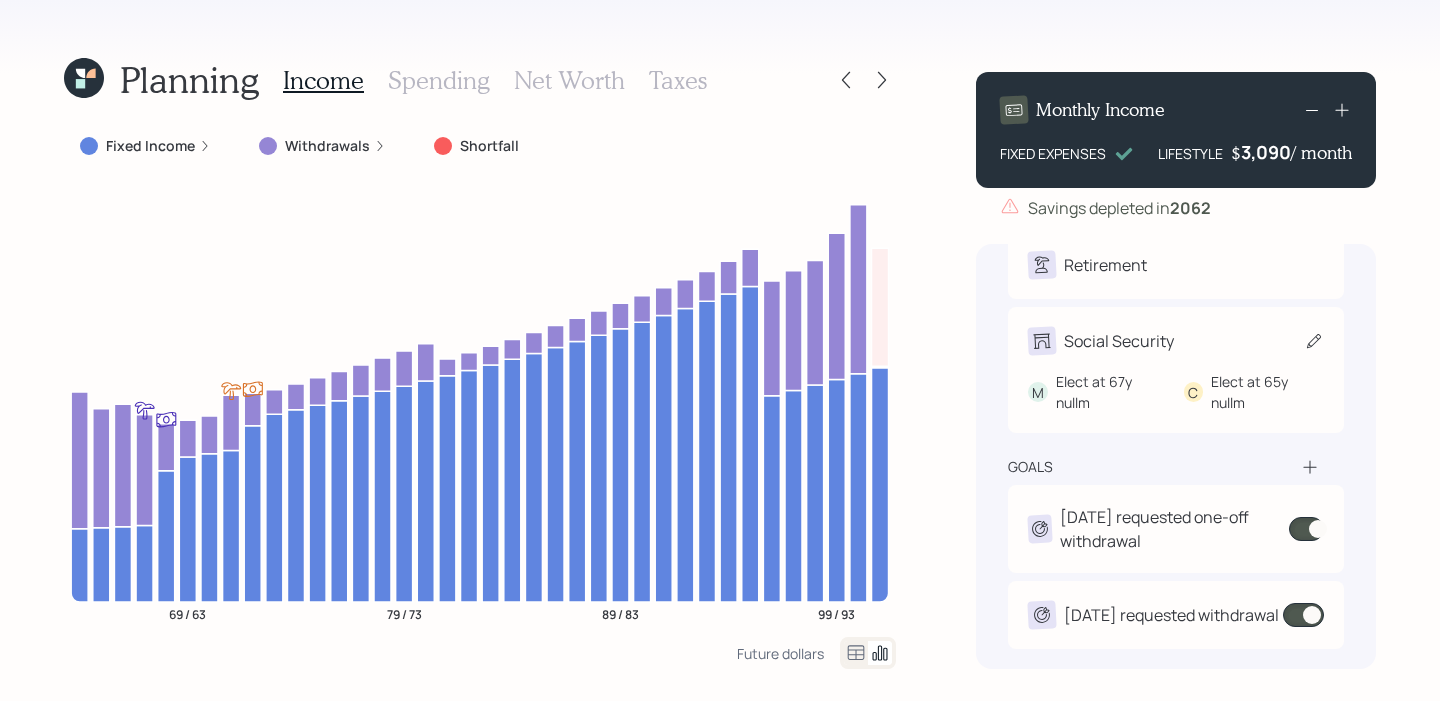 click on "Social Security" at bounding box center (1176, 341) 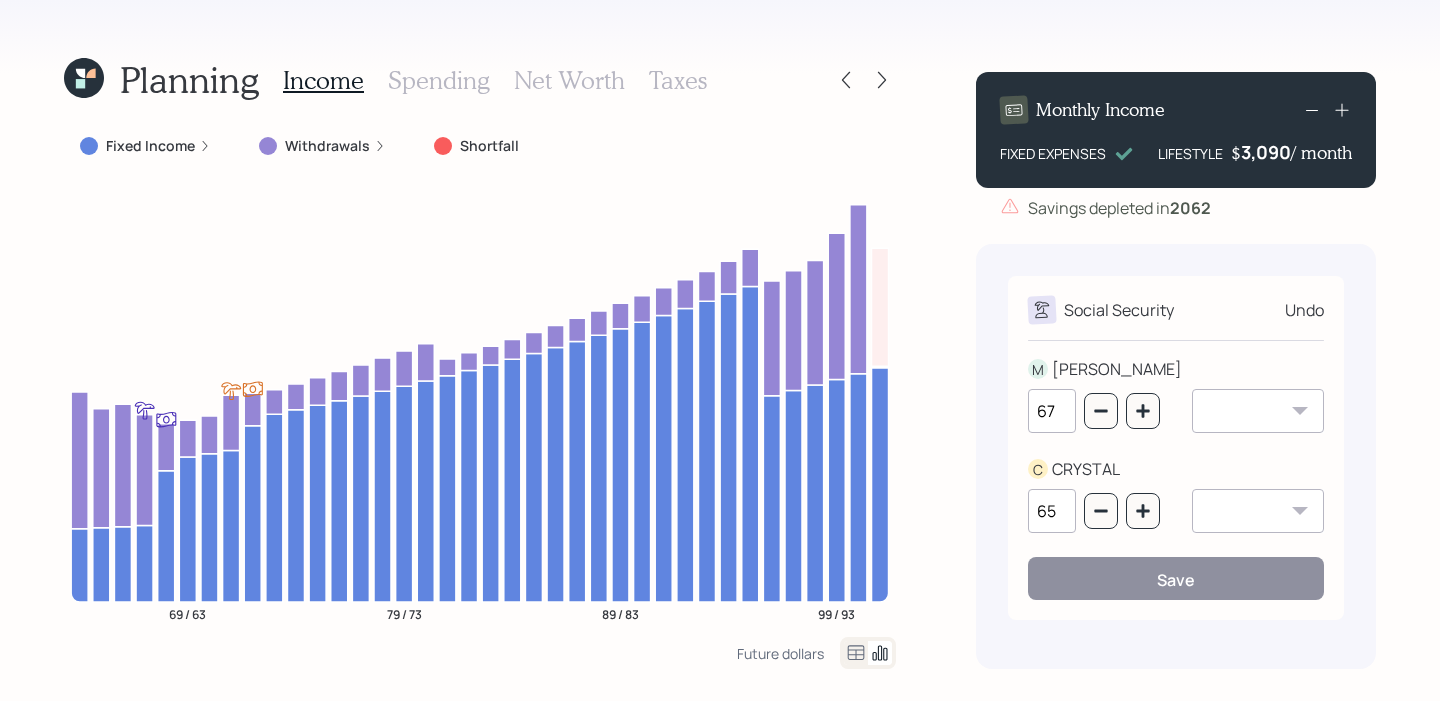 scroll, scrollTop: 0, scrollLeft: 0, axis: both 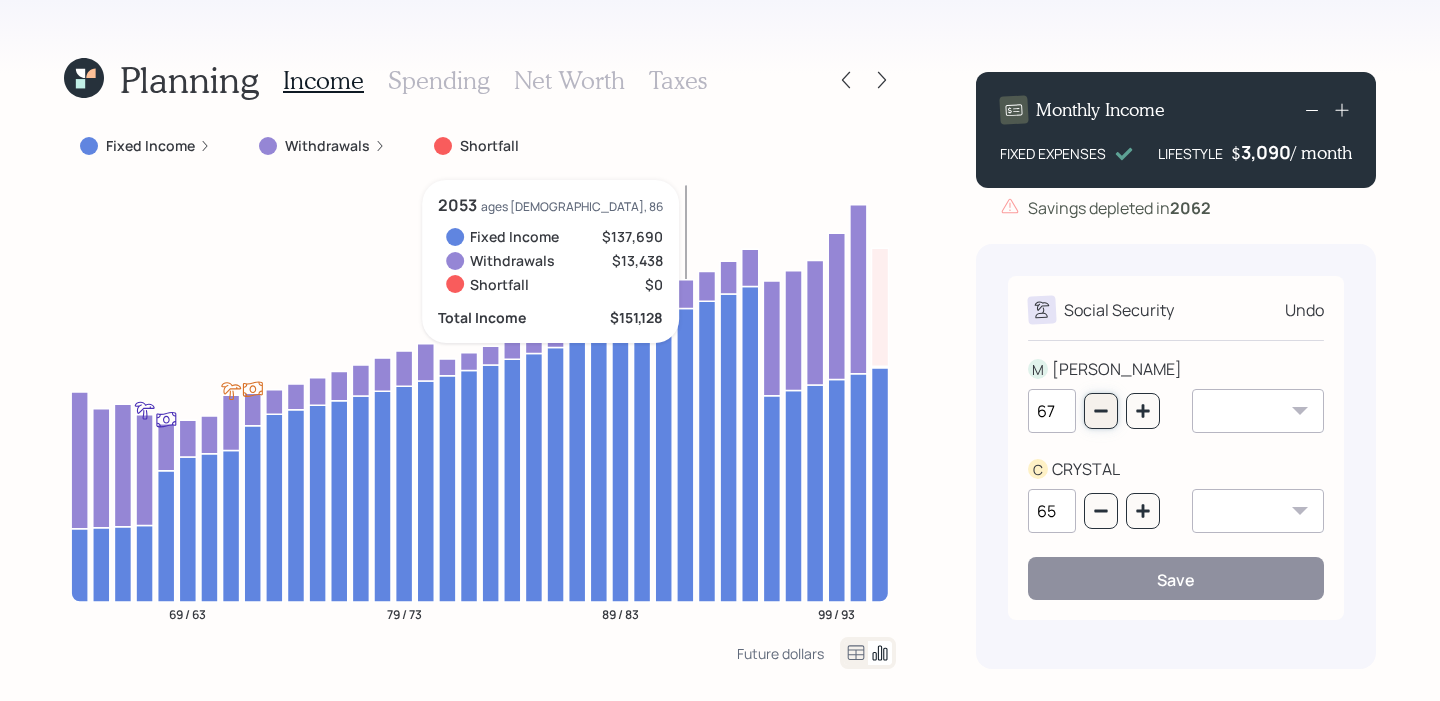 click at bounding box center (1101, 411) 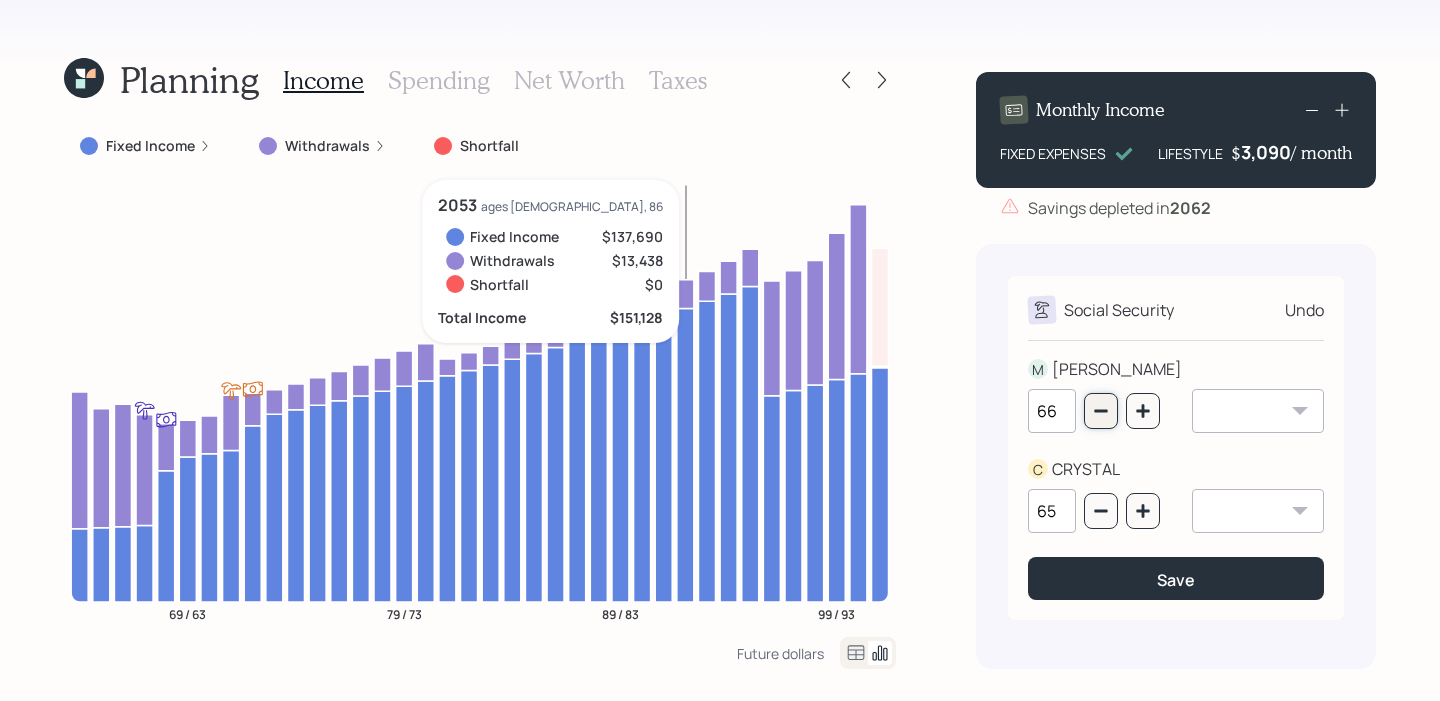 click at bounding box center [1101, 411] 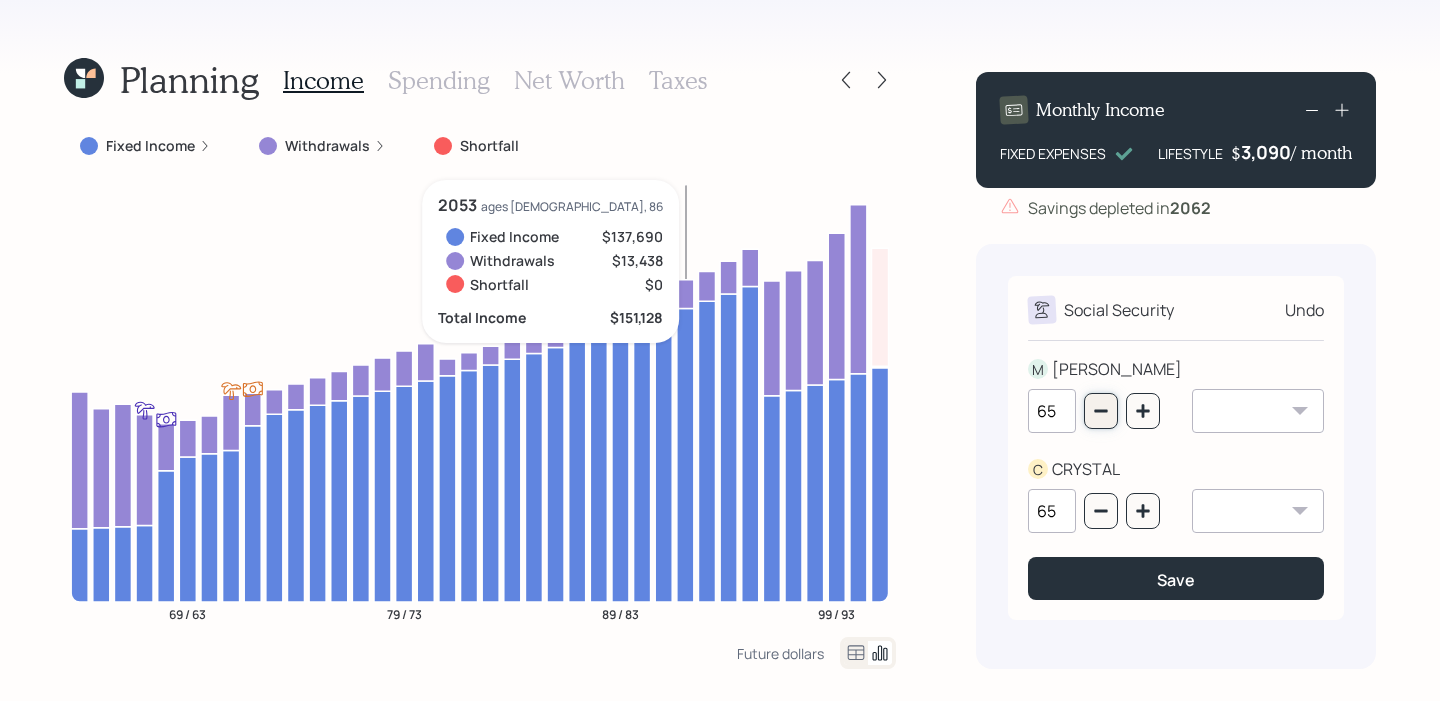 click at bounding box center [1101, 411] 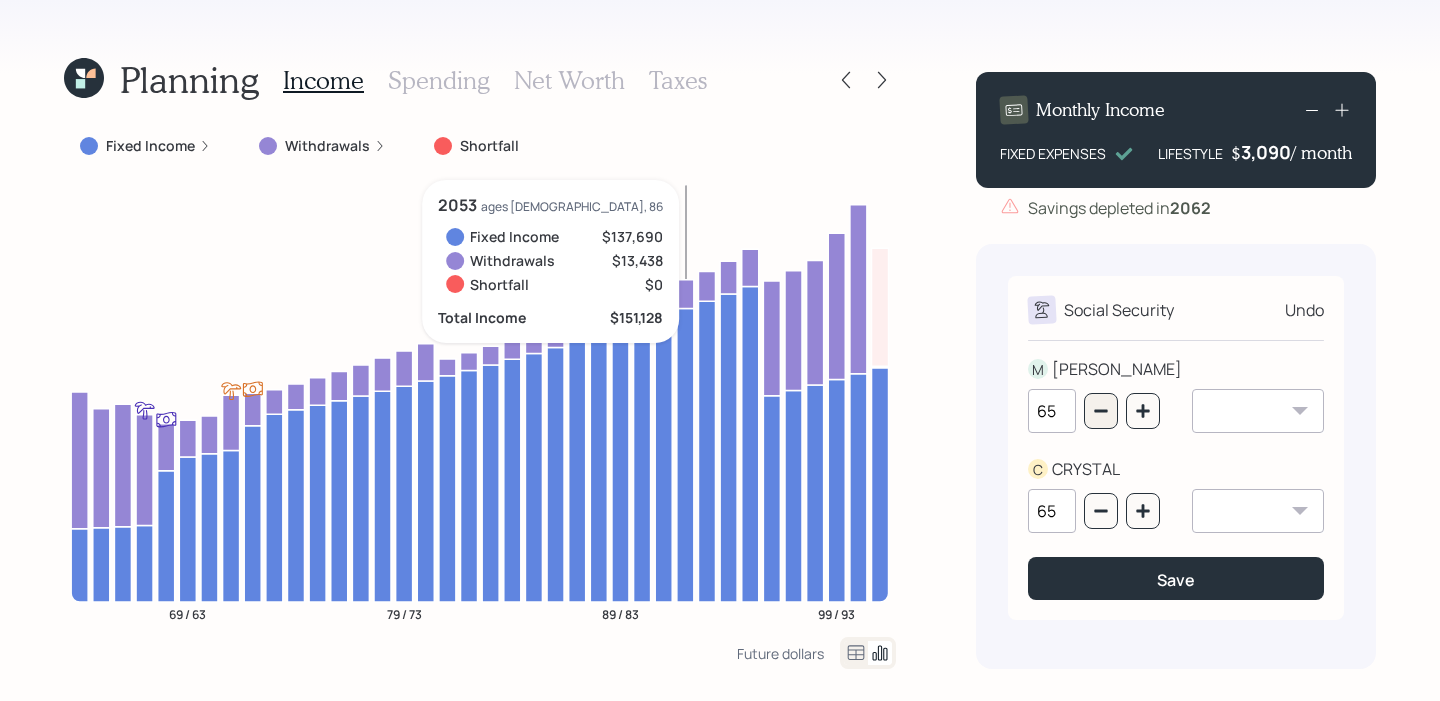 type on "64" 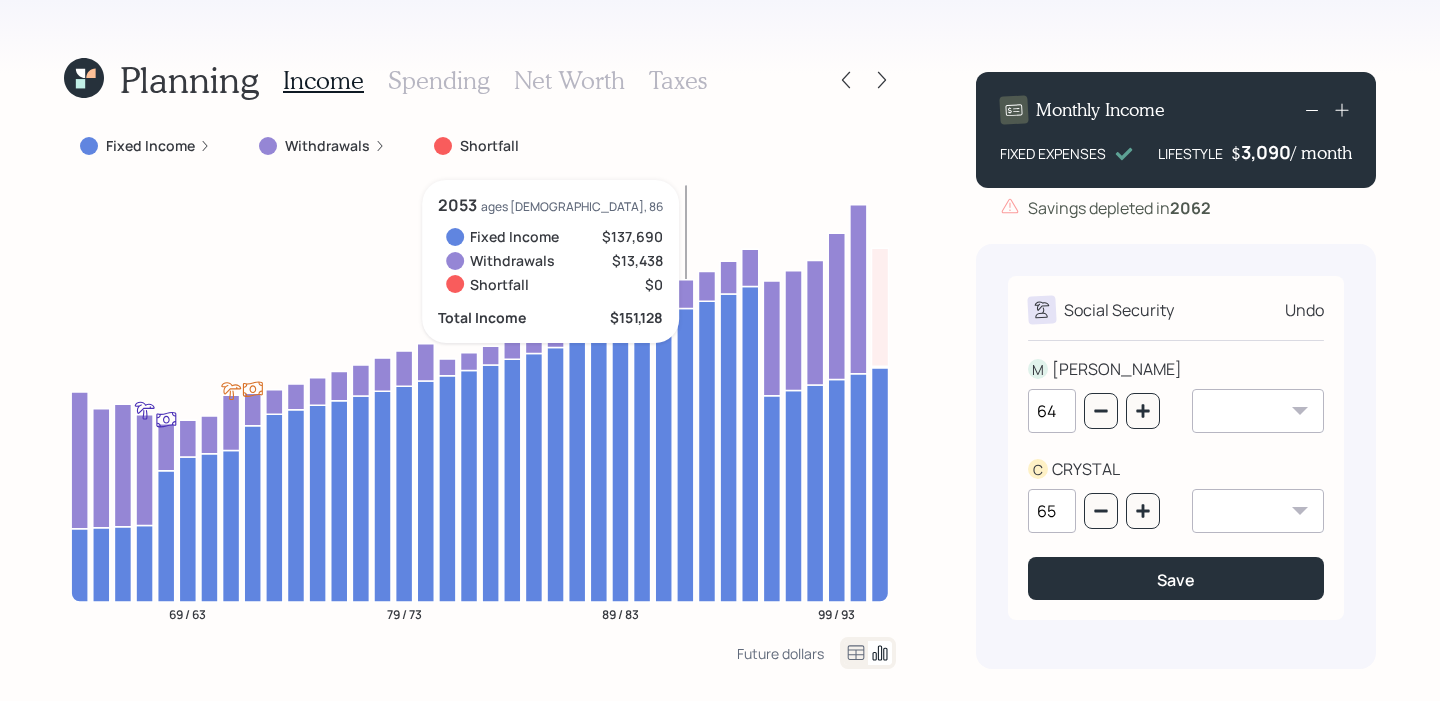 click on "January February March April May June July August September October November December" at bounding box center (1258, 411) 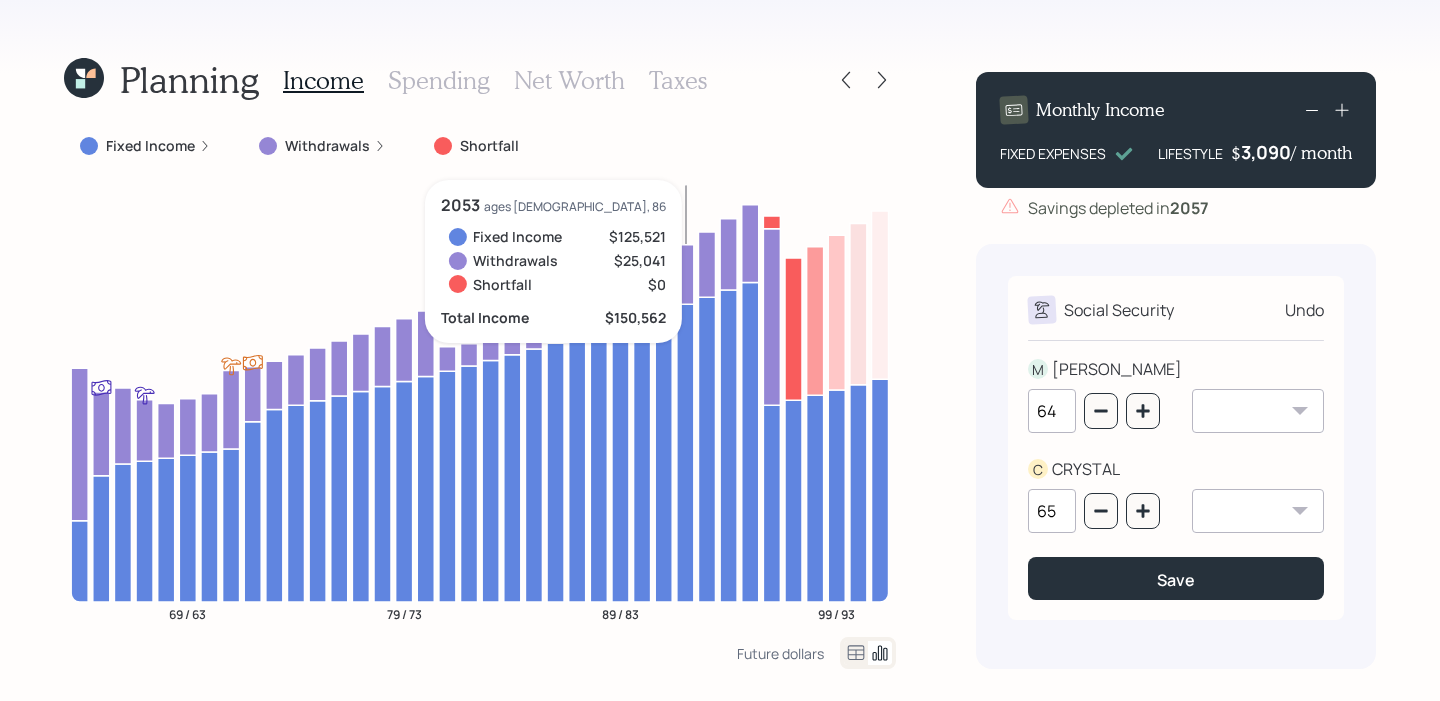 select on "8" 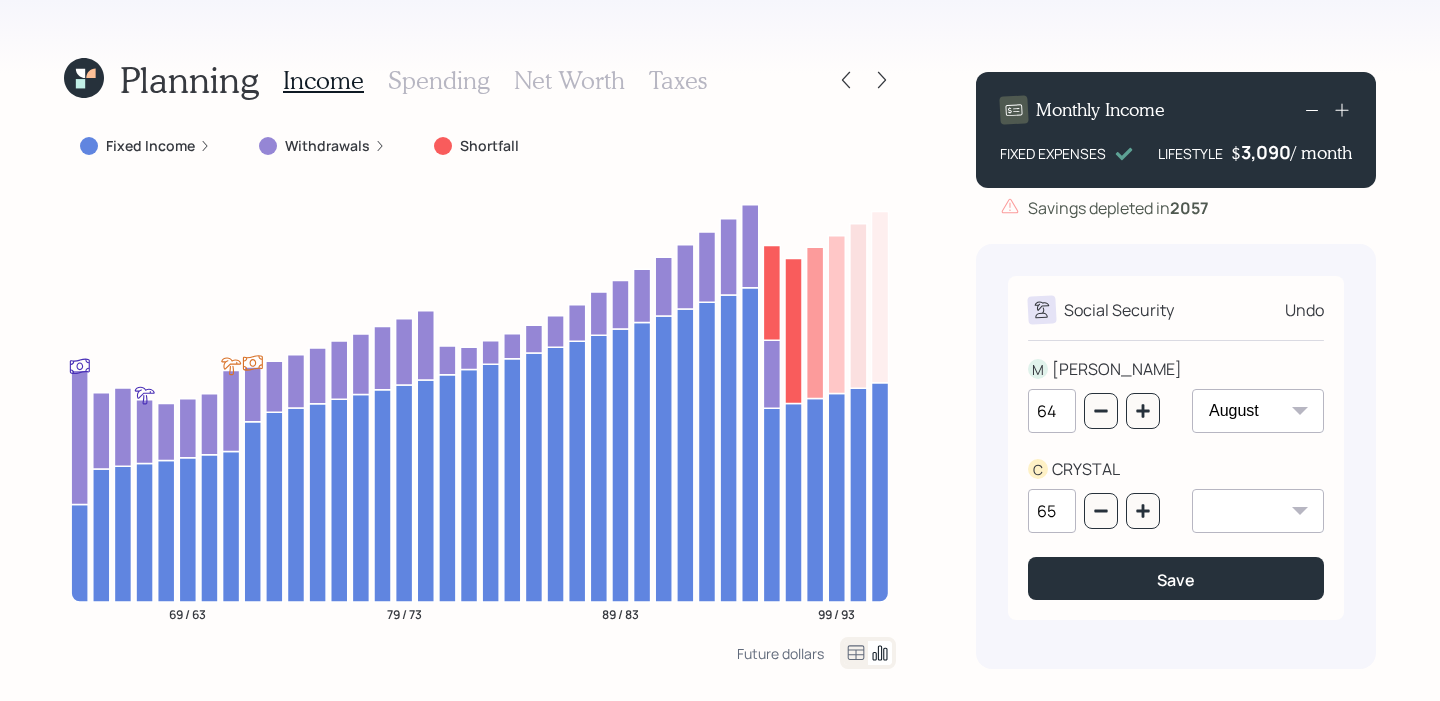 click on "Withdrawals" at bounding box center (327, 146) 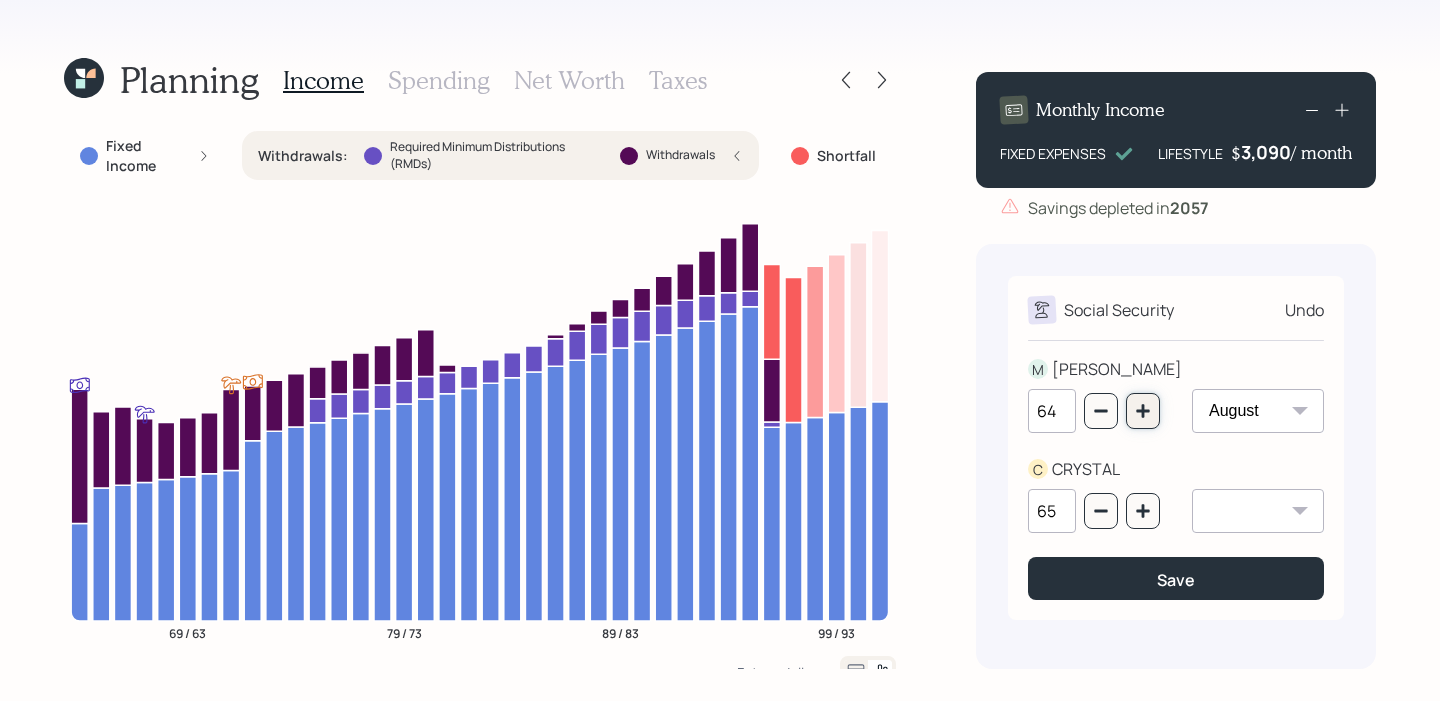 click 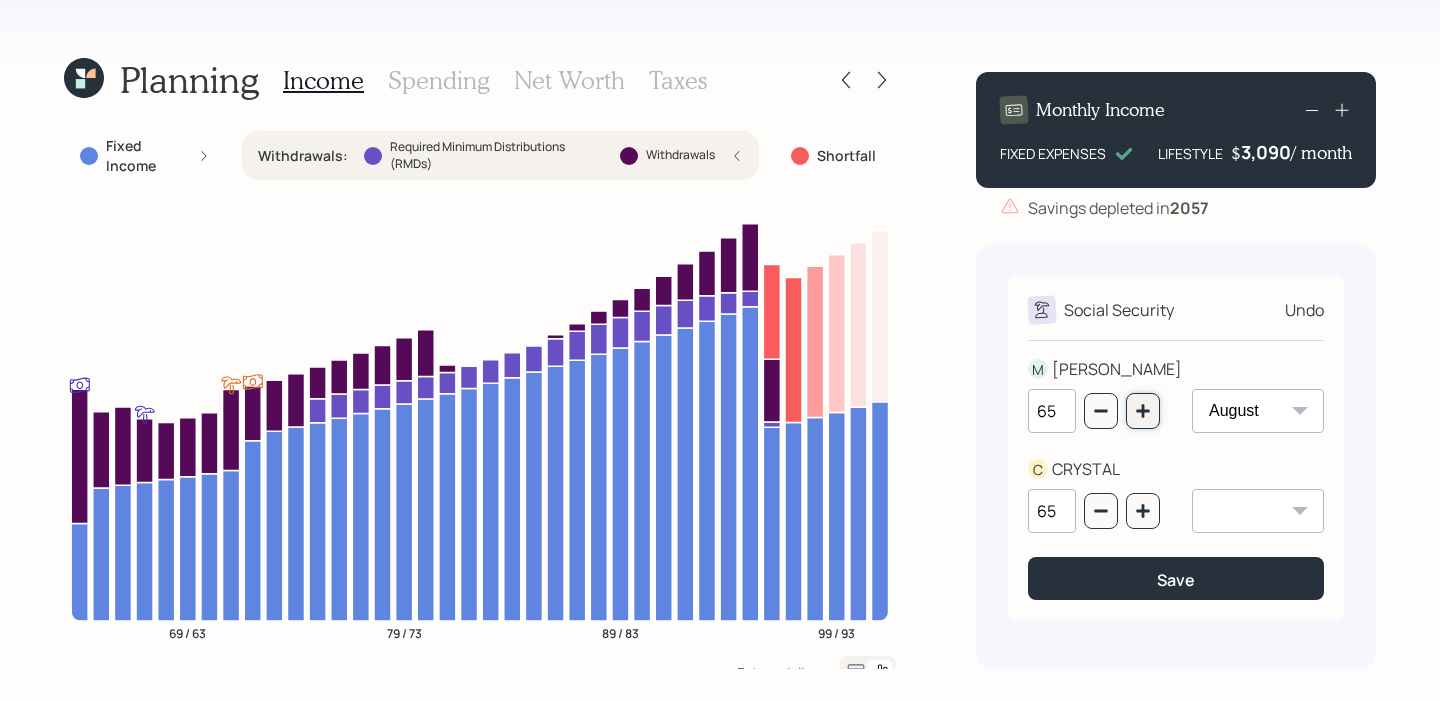 click 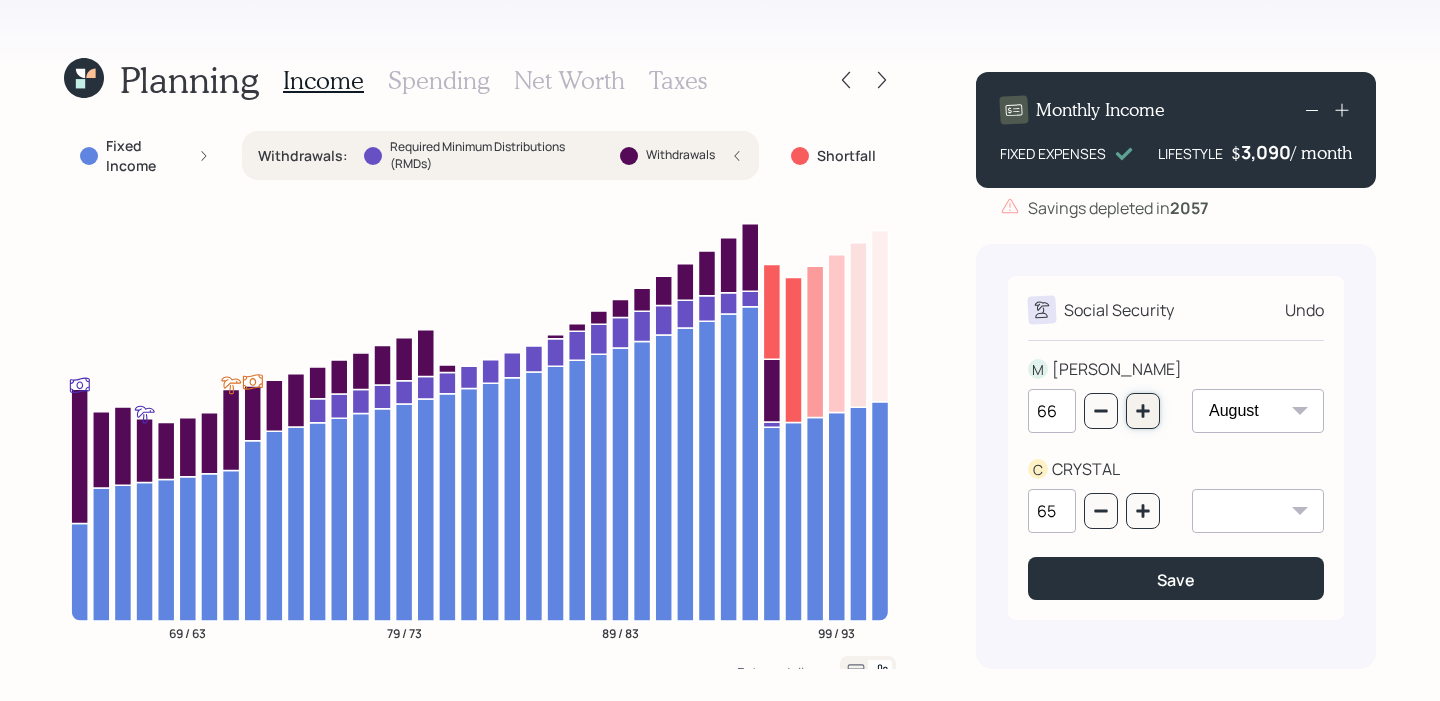 click 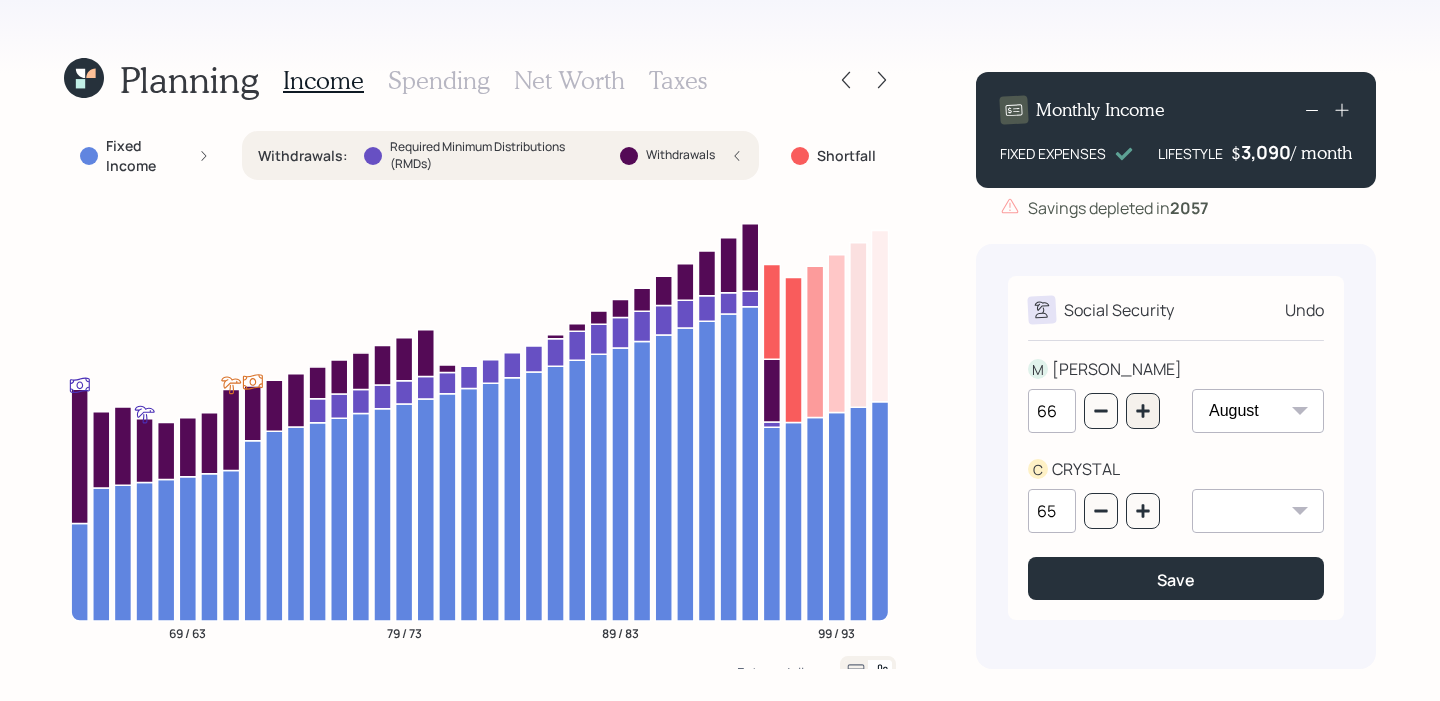 type on "67" 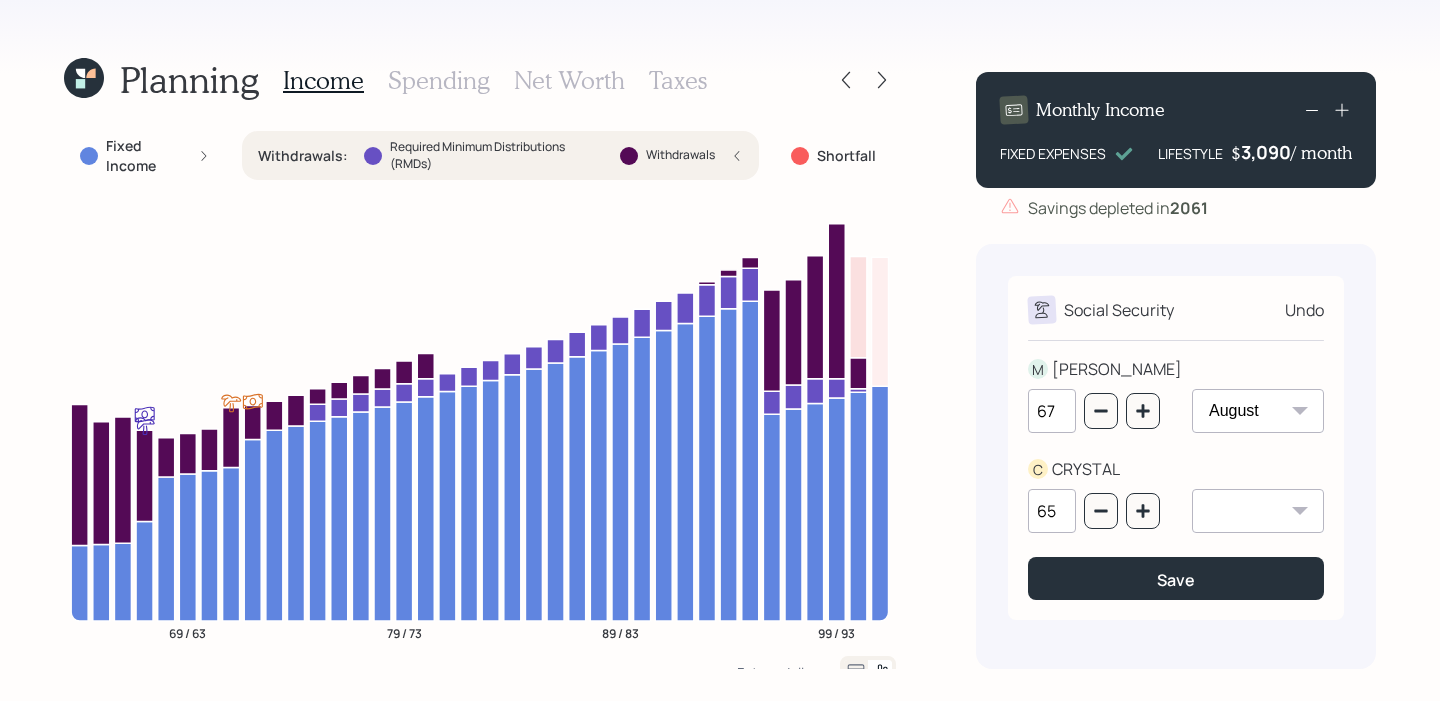 click on "Social Security Undo M [PERSON_NAME] 67 January February March April May June July August September October November December C CRYSTAL 65 January February March April May June July August September October November December Save" at bounding box center (1176, 456) 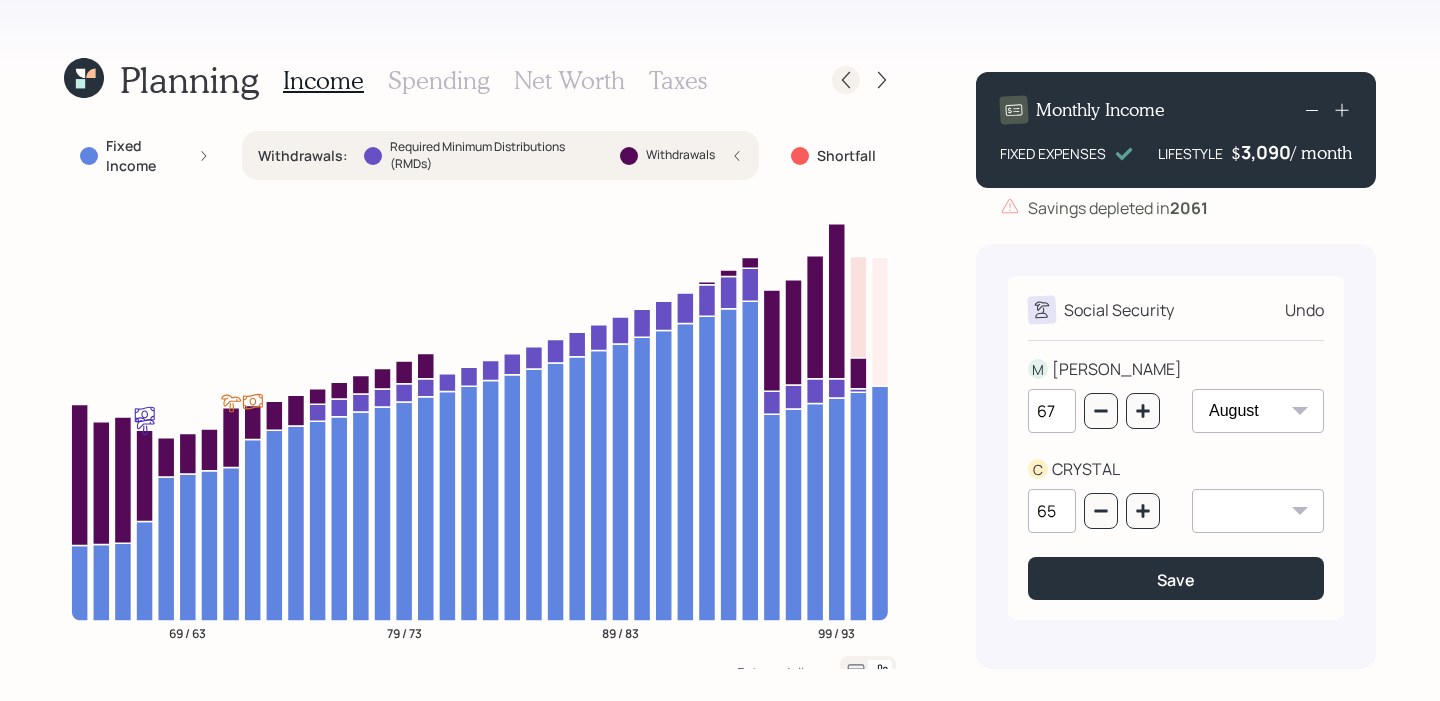 click 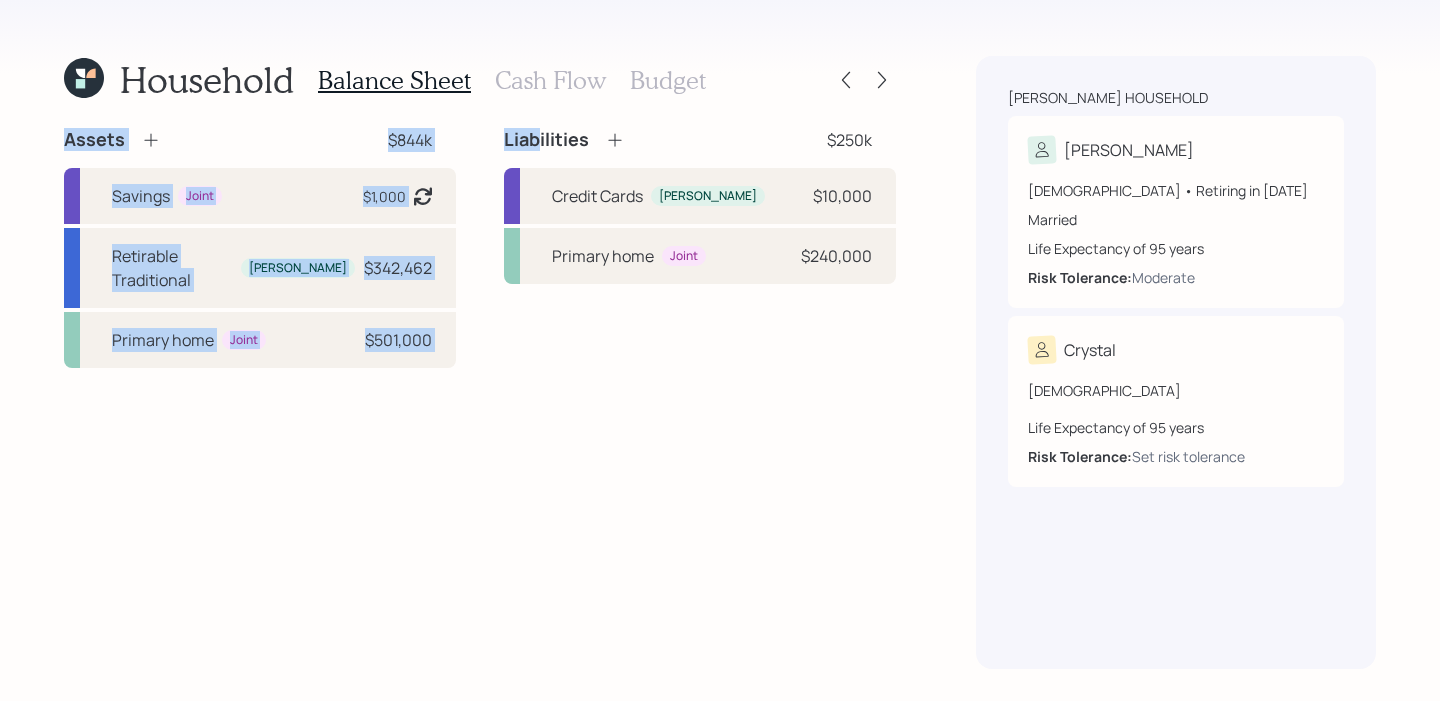 drag, startPoint x: 884, startPoint y: 78, endPoint x: 541, endPoint y: 133, distance: 347.38162 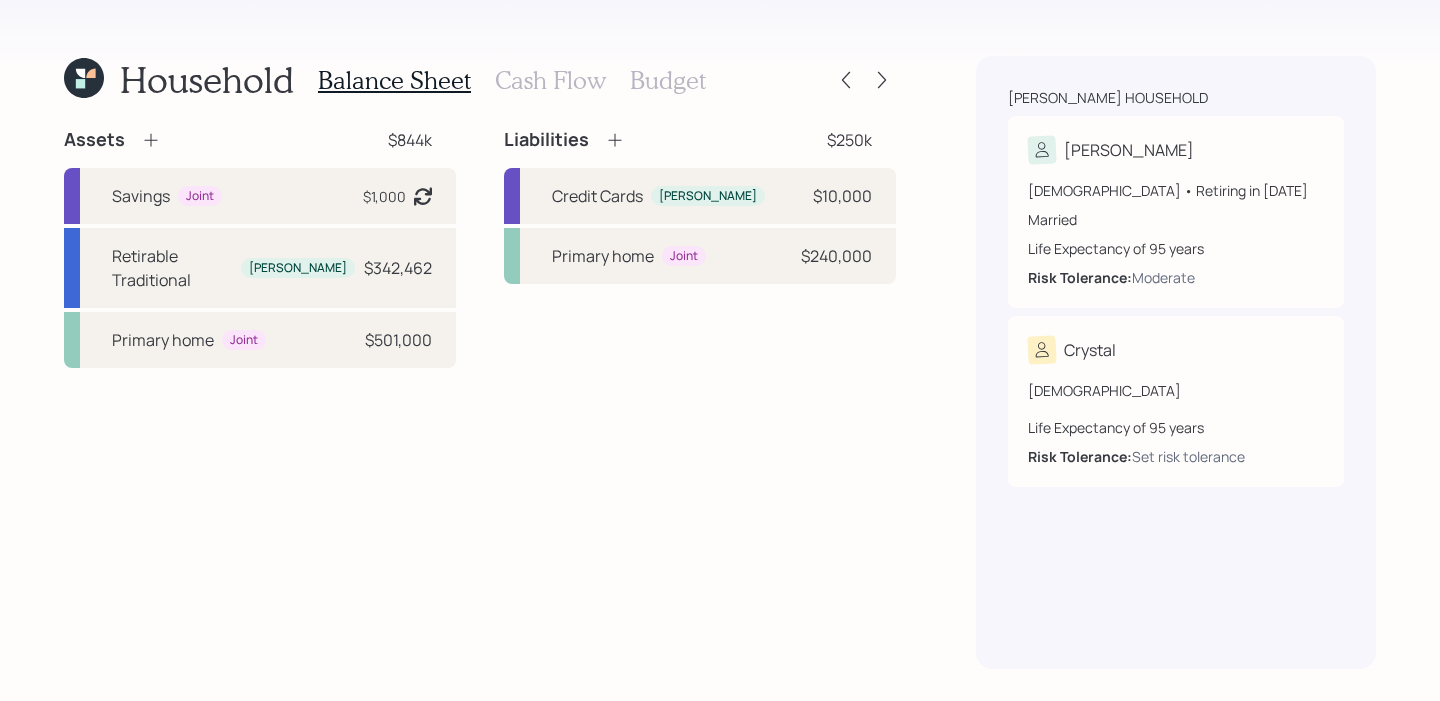 click on "Cash Flow" at bounding box center [550, 80] 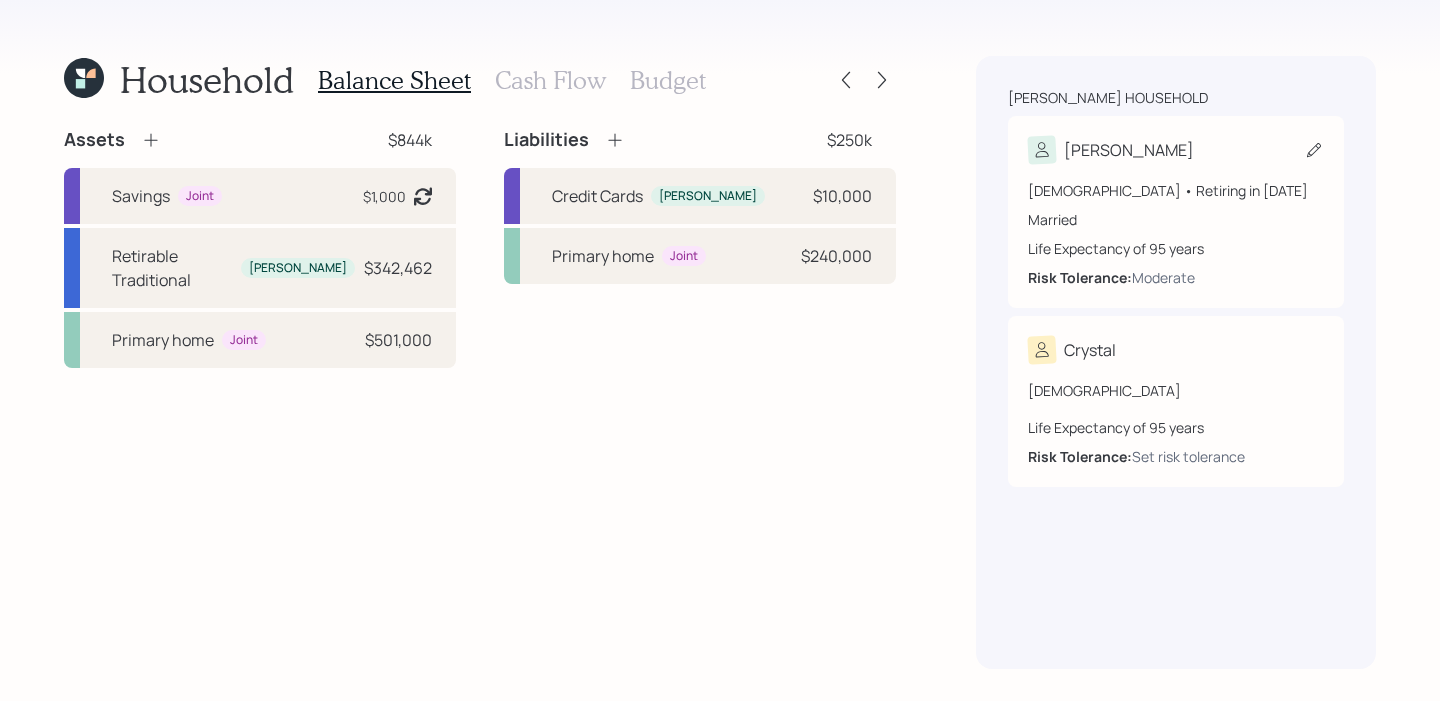 click on "Married" at bounding box center [1176, 219] 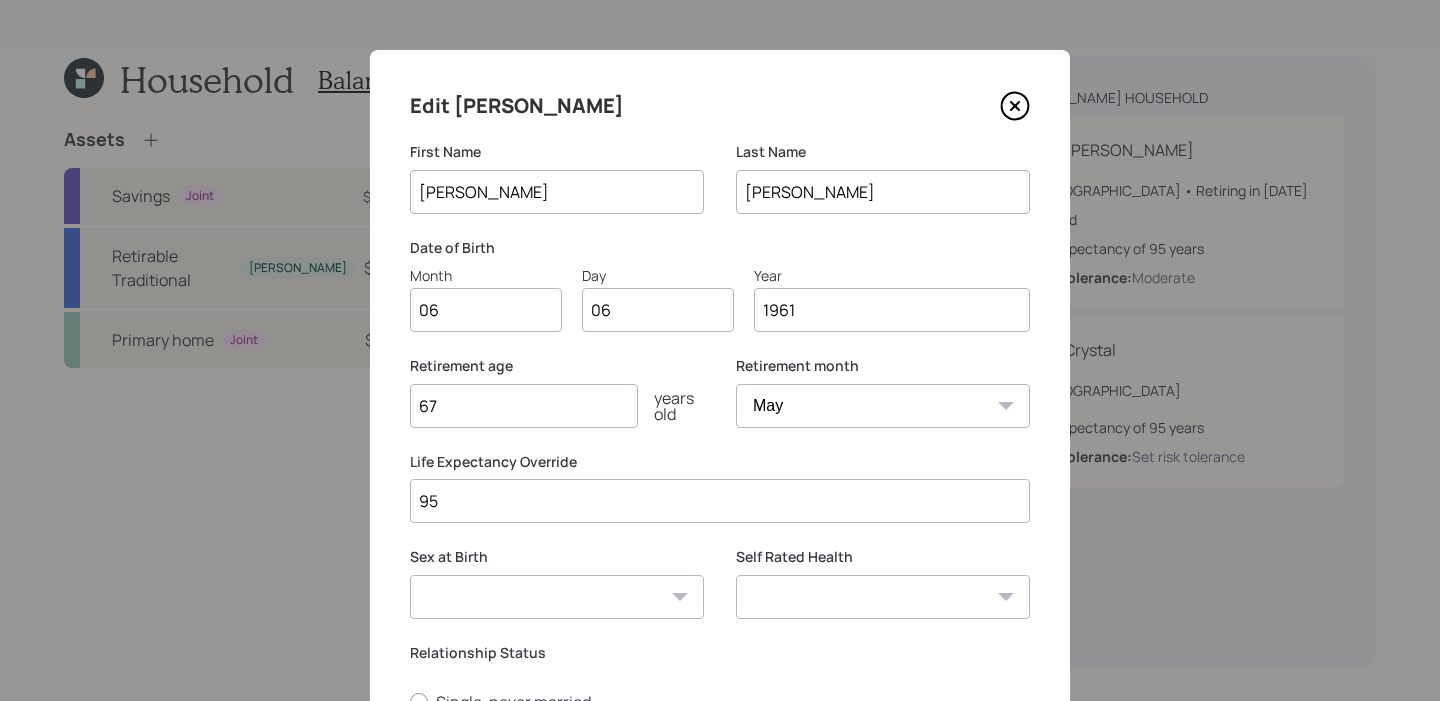 click on "67" at bounding box center (524, 406) 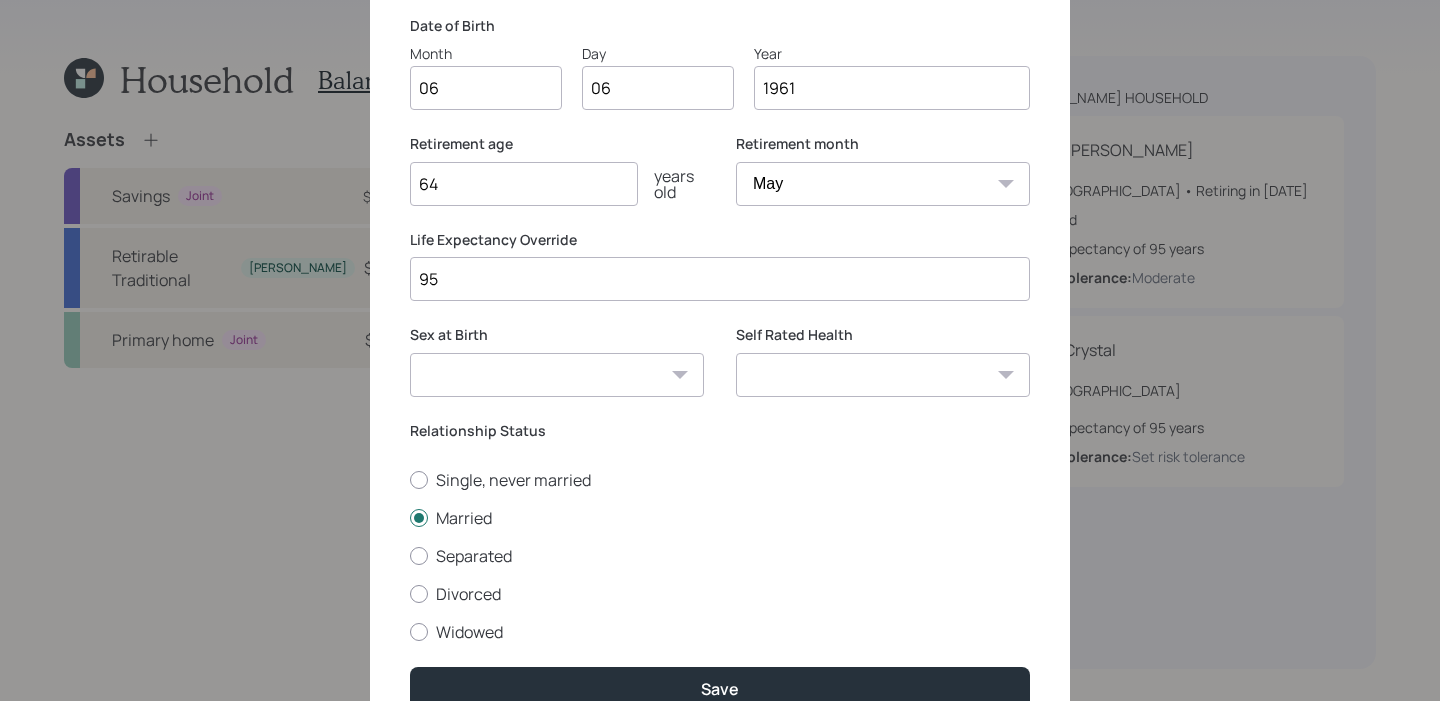 scroll, scrollTop: 322, scrollLeft: 0, axis: vertical 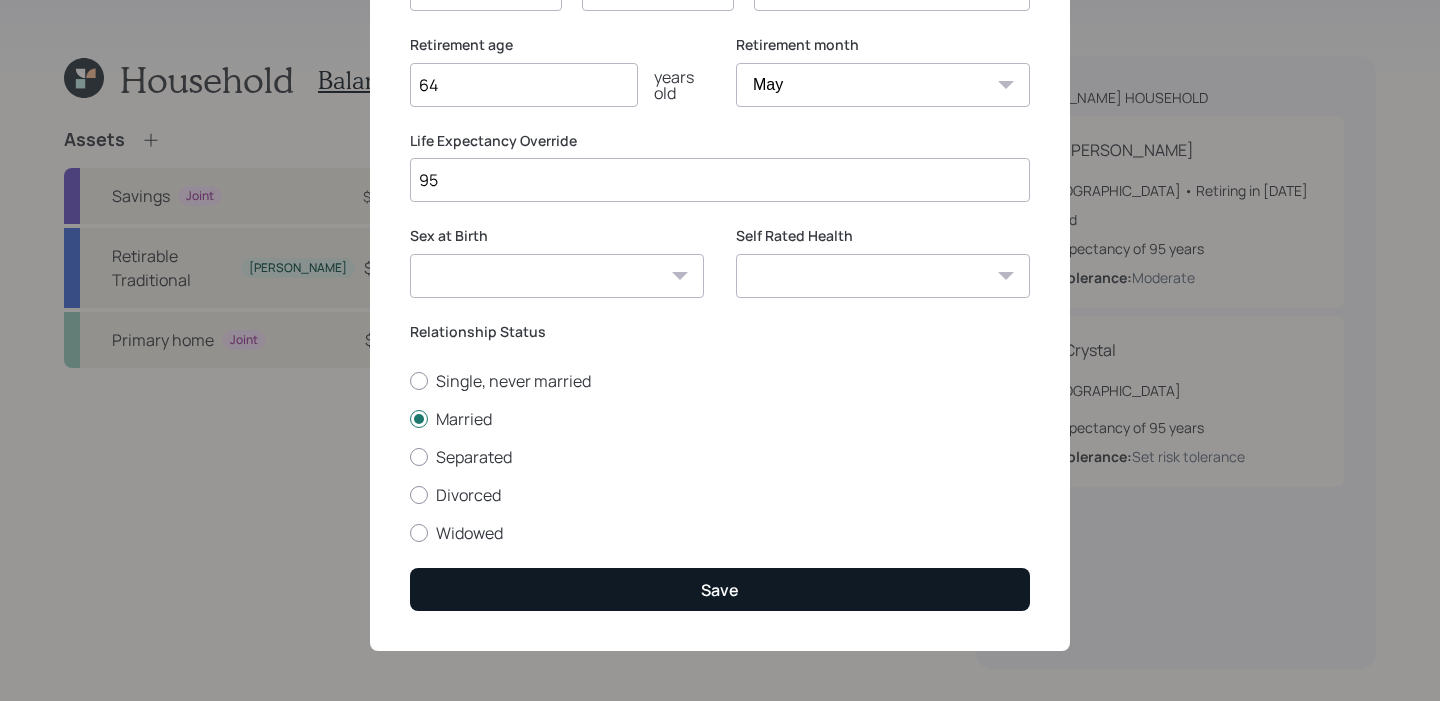type on "64" 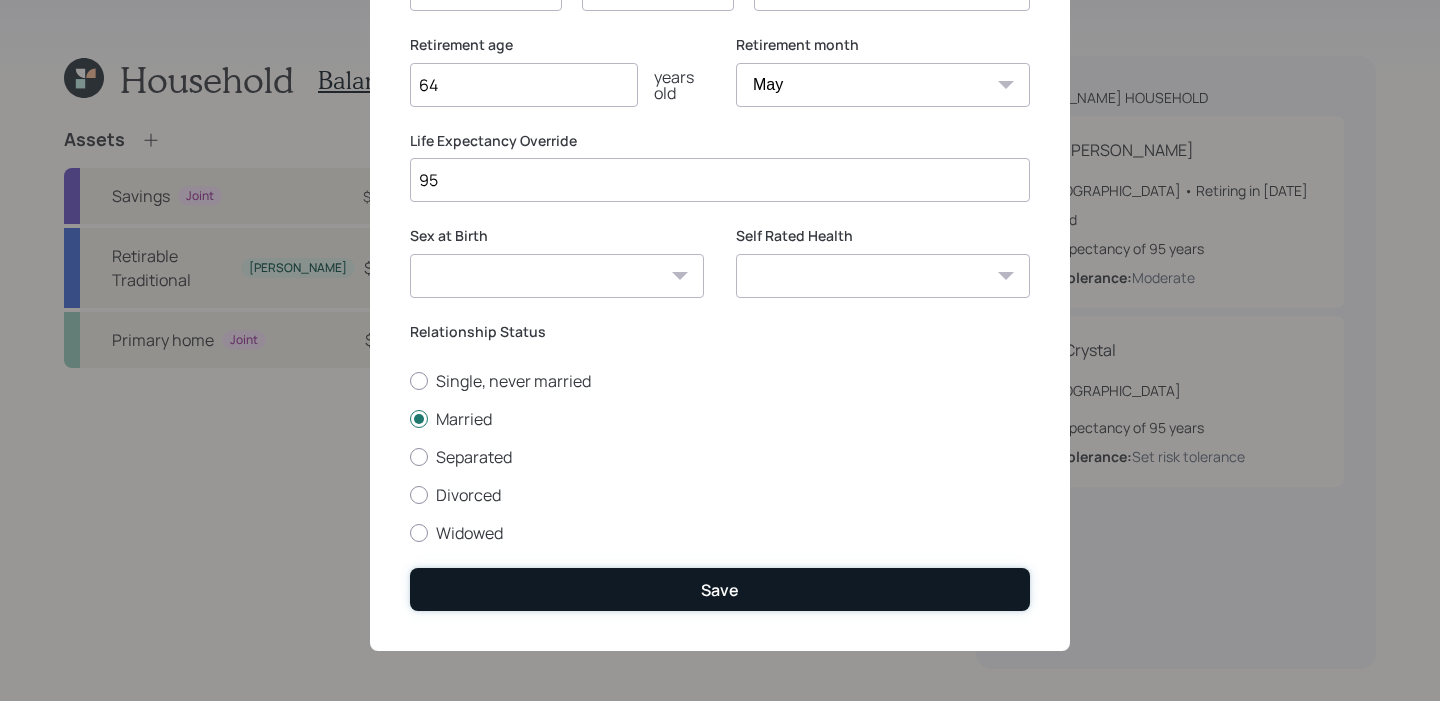 click on "Save" at bounding box center (720, 590) 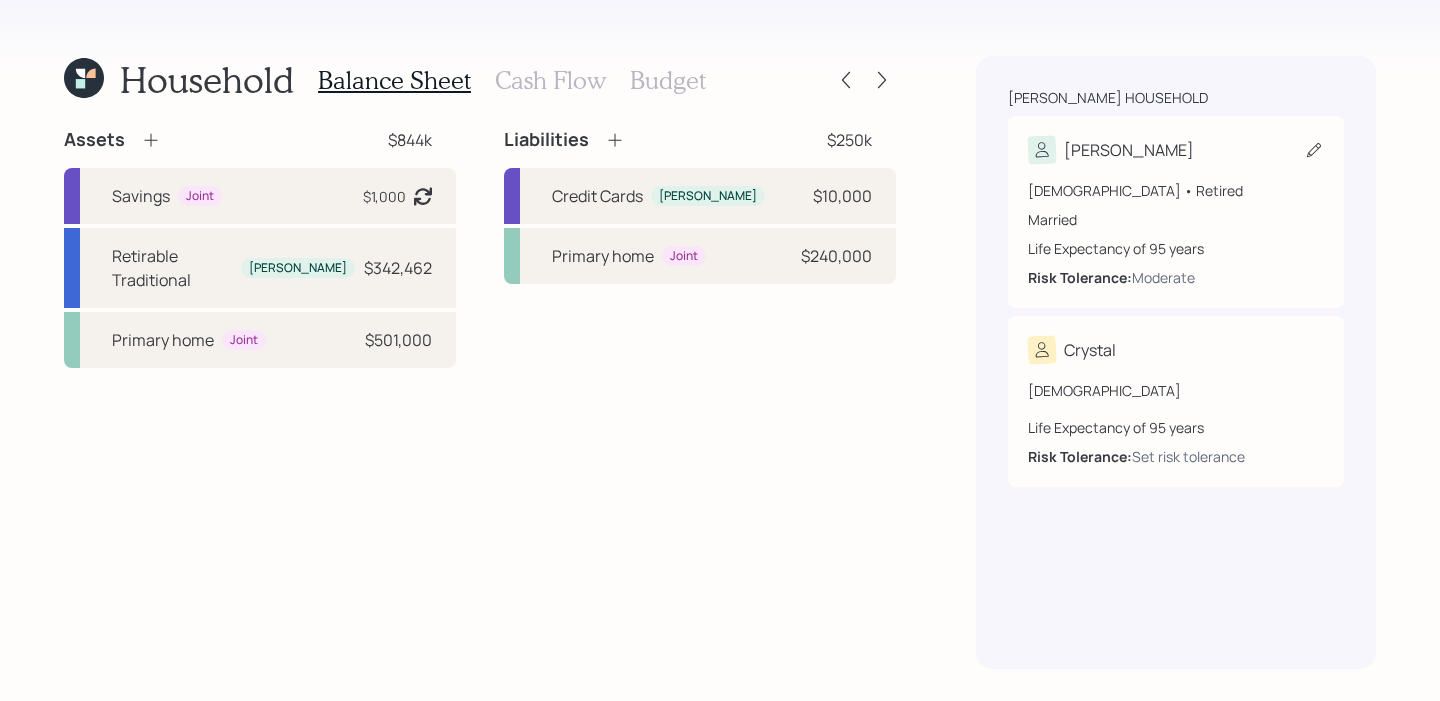 click on "[PERSON_NAME]" at bounding box center (1129, 150) 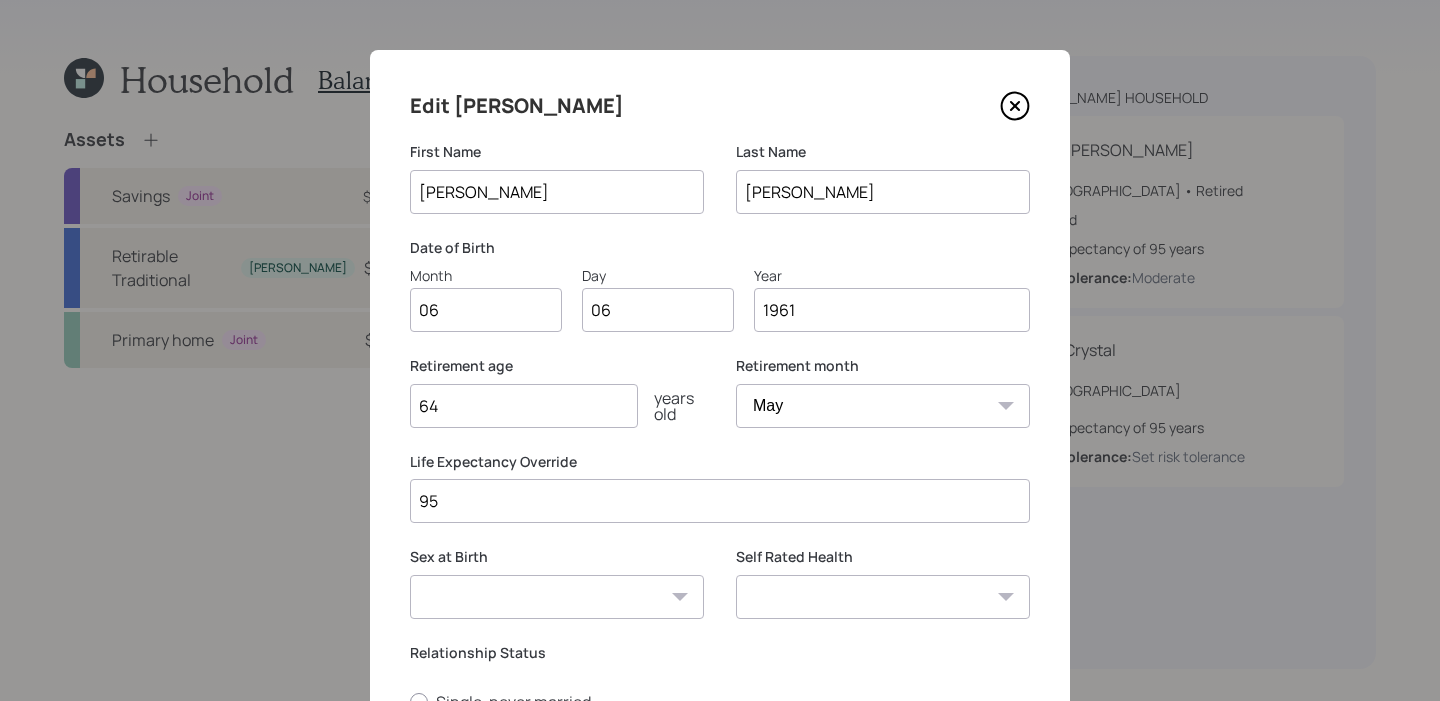click 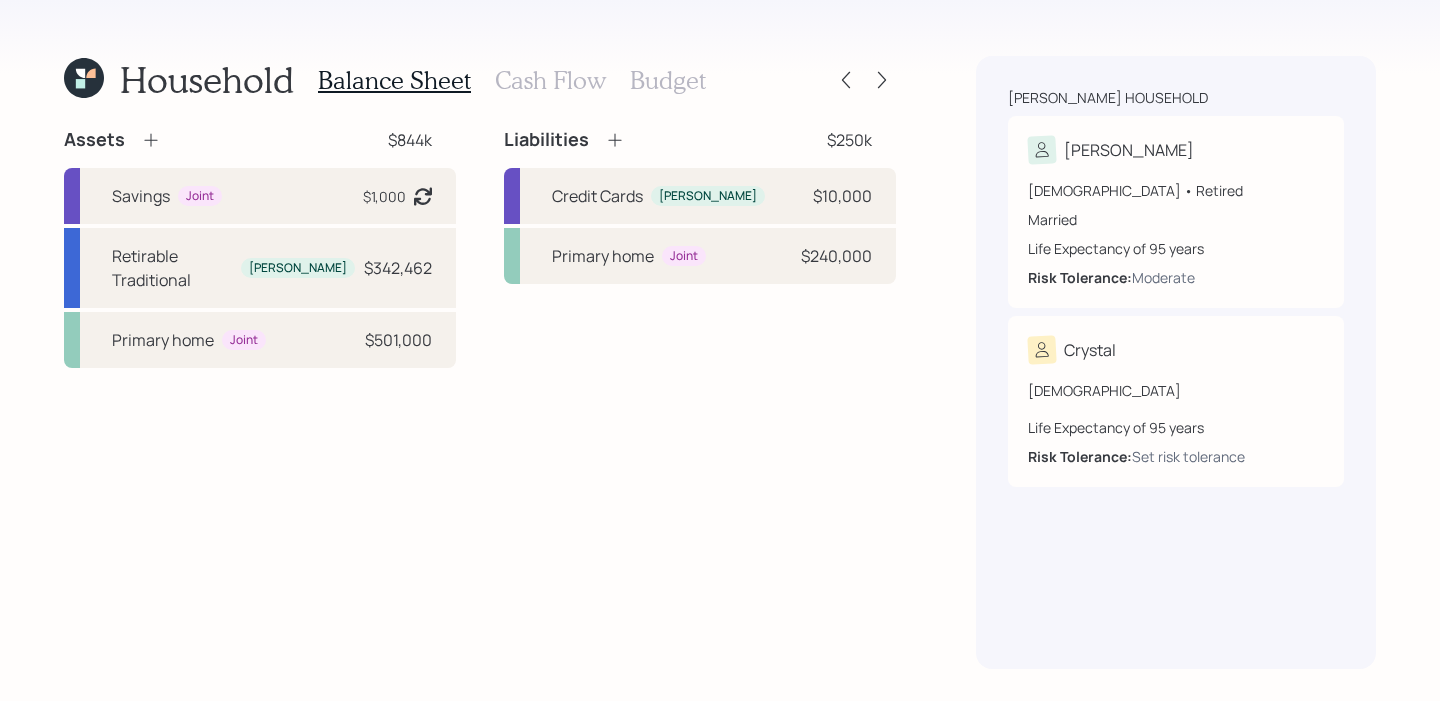 click on "Cash Flow" at bounding box center (550, 80) 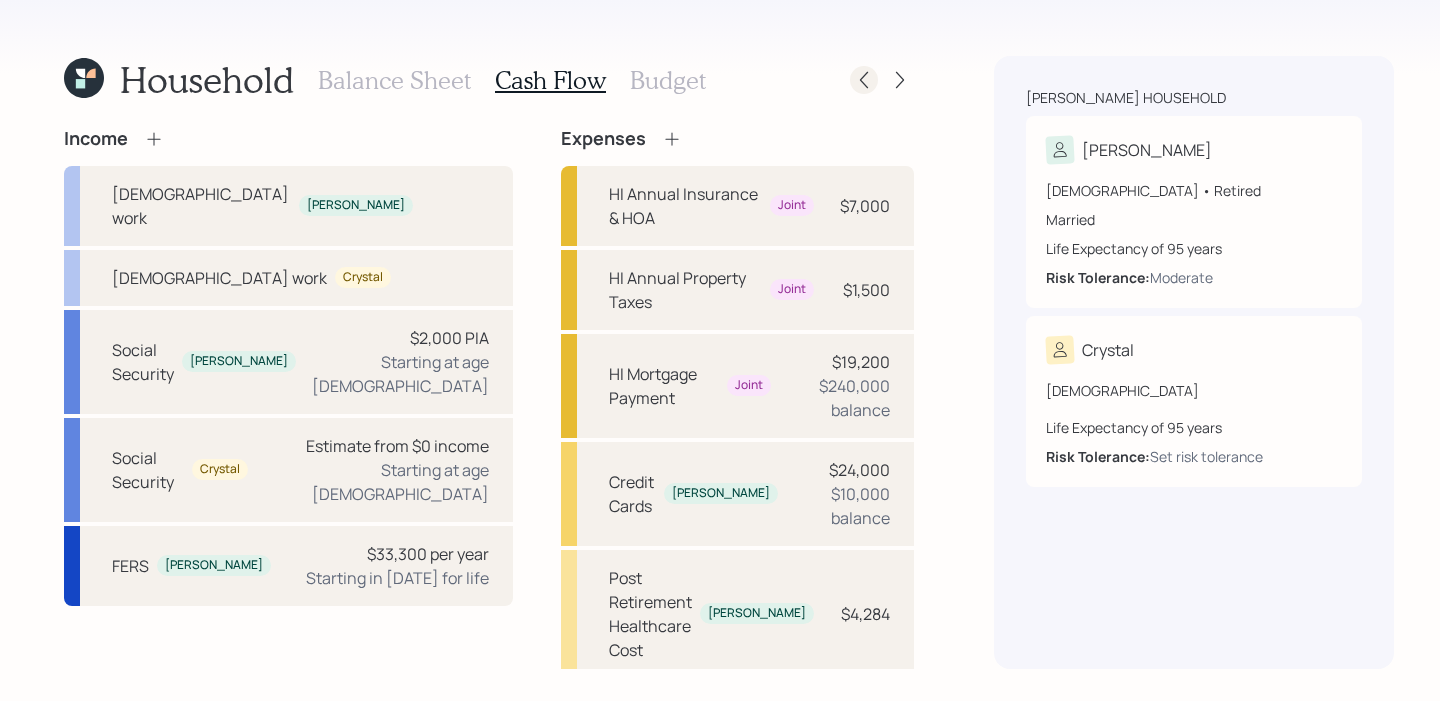 click 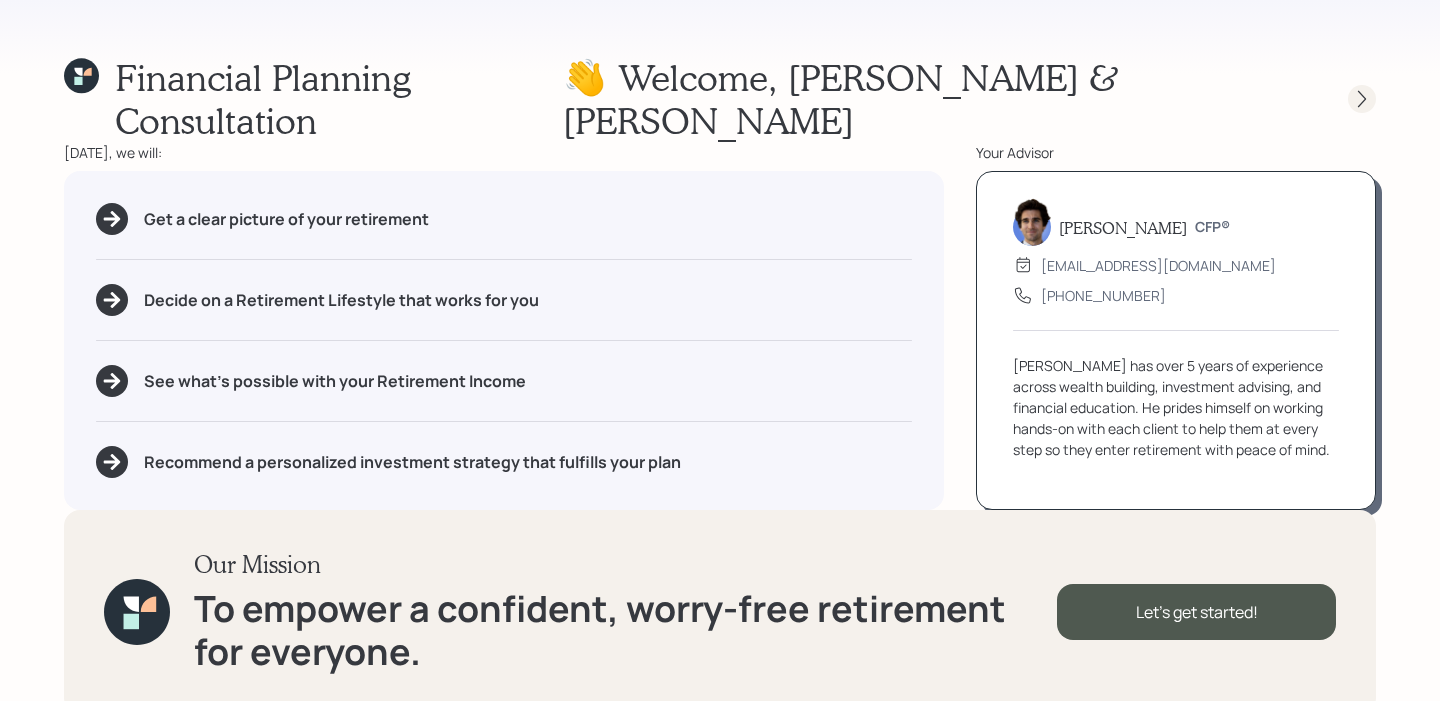 click 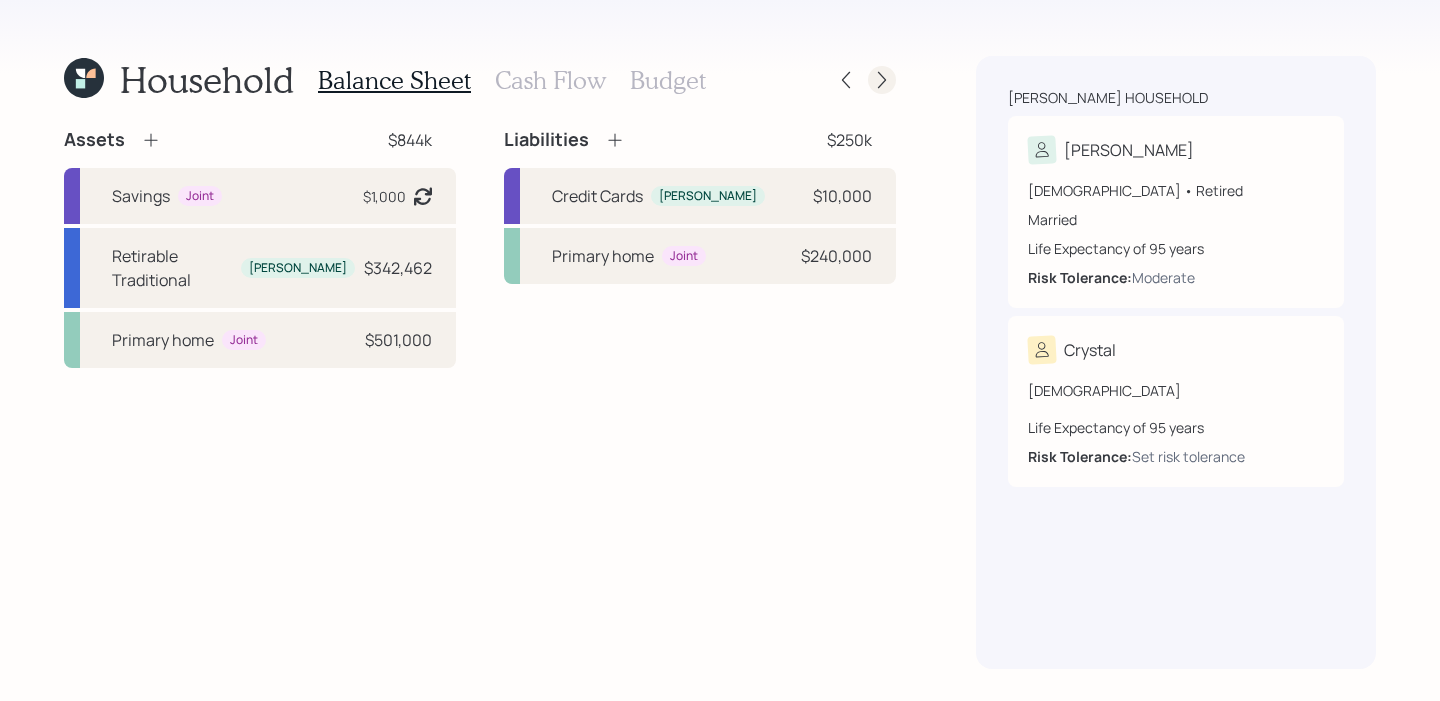 click 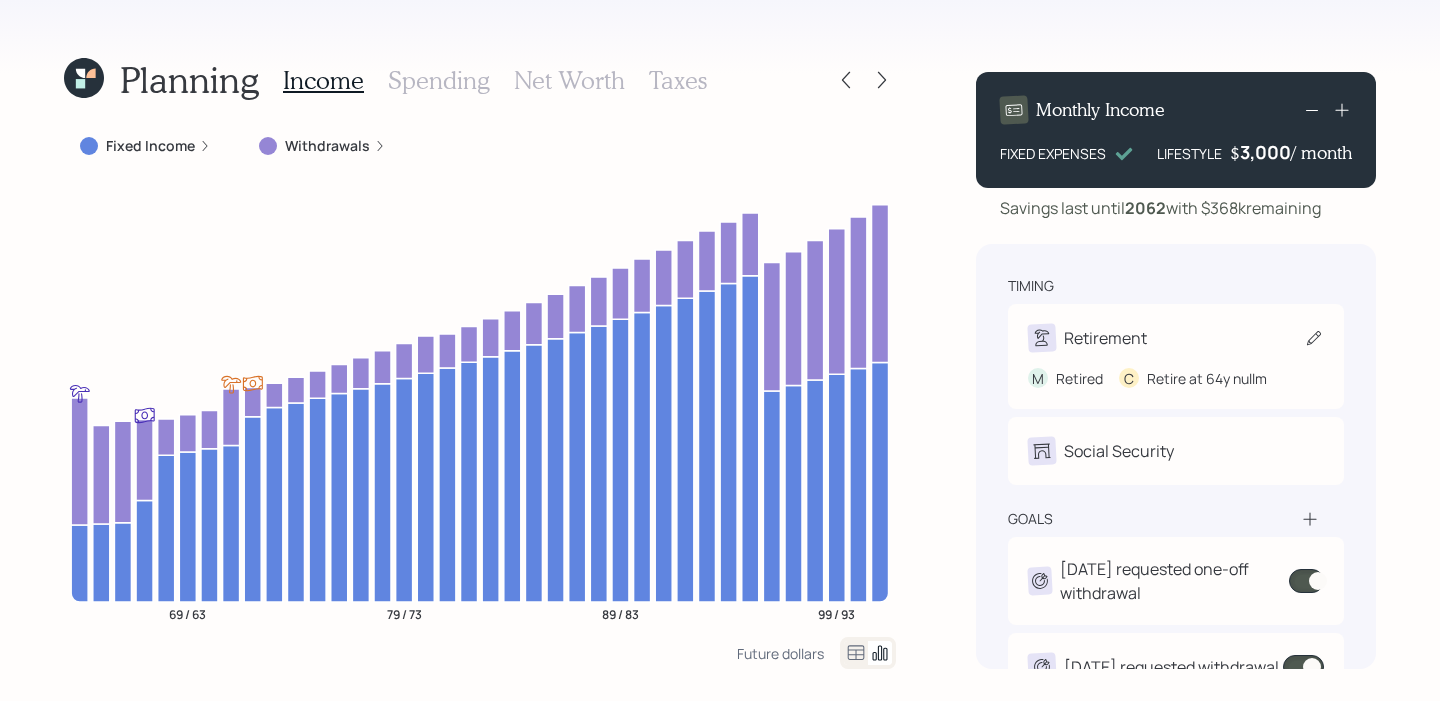 click on "Retirement" at bounding box center (1176, 338) 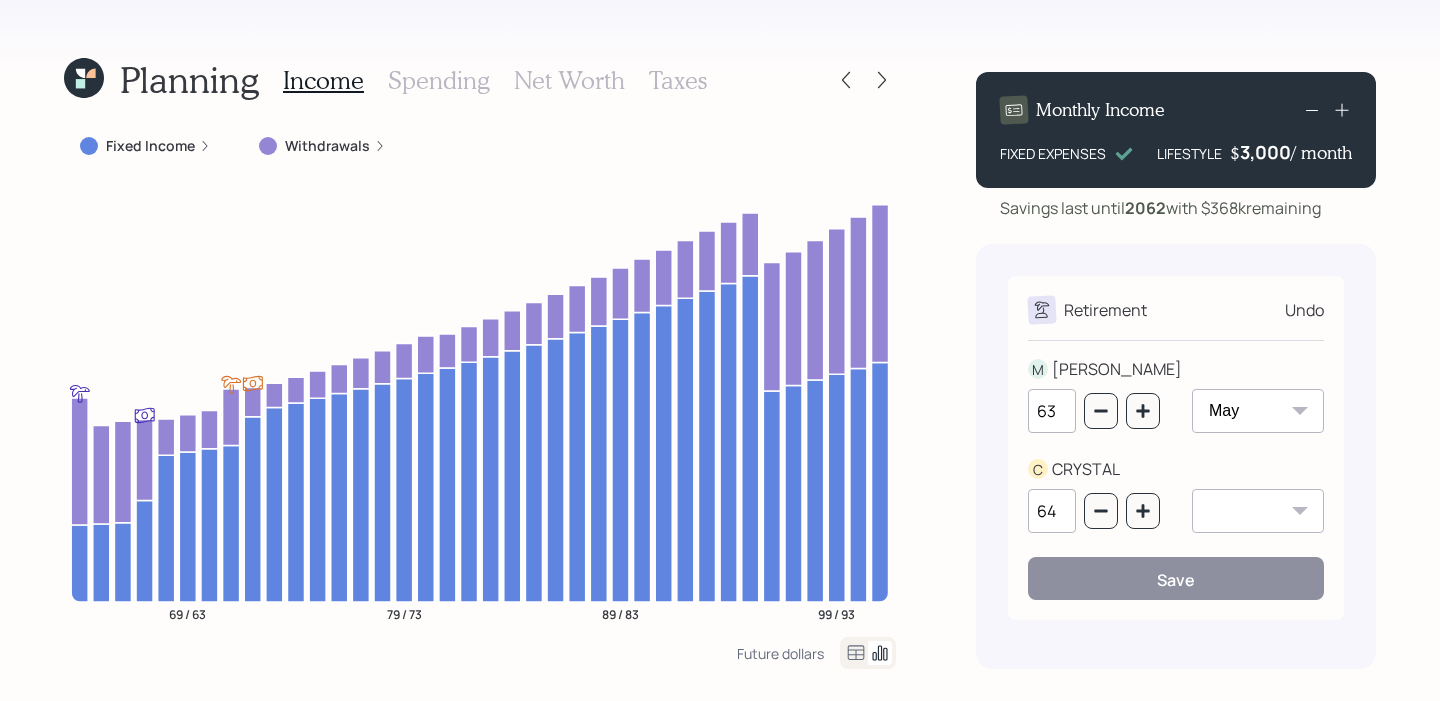 click on "Retirement Undo M [PERSON_NAME] 63 January February March April May June July August September October November December C CRYSTAL 64 January February March April May June July August September October November December Save" at bounding box center [1176, 456] 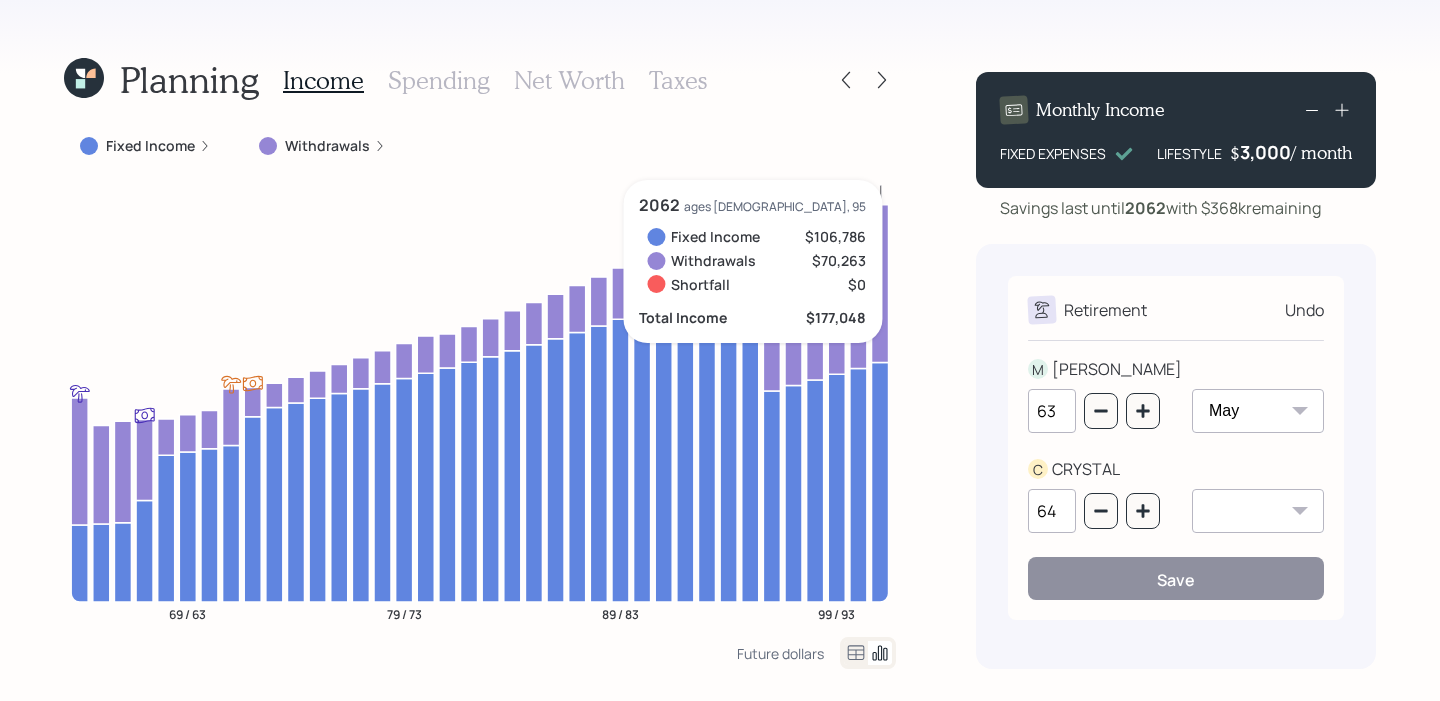 click on "January February March April May June July August September October November December" at bounding box center [1258, 411] 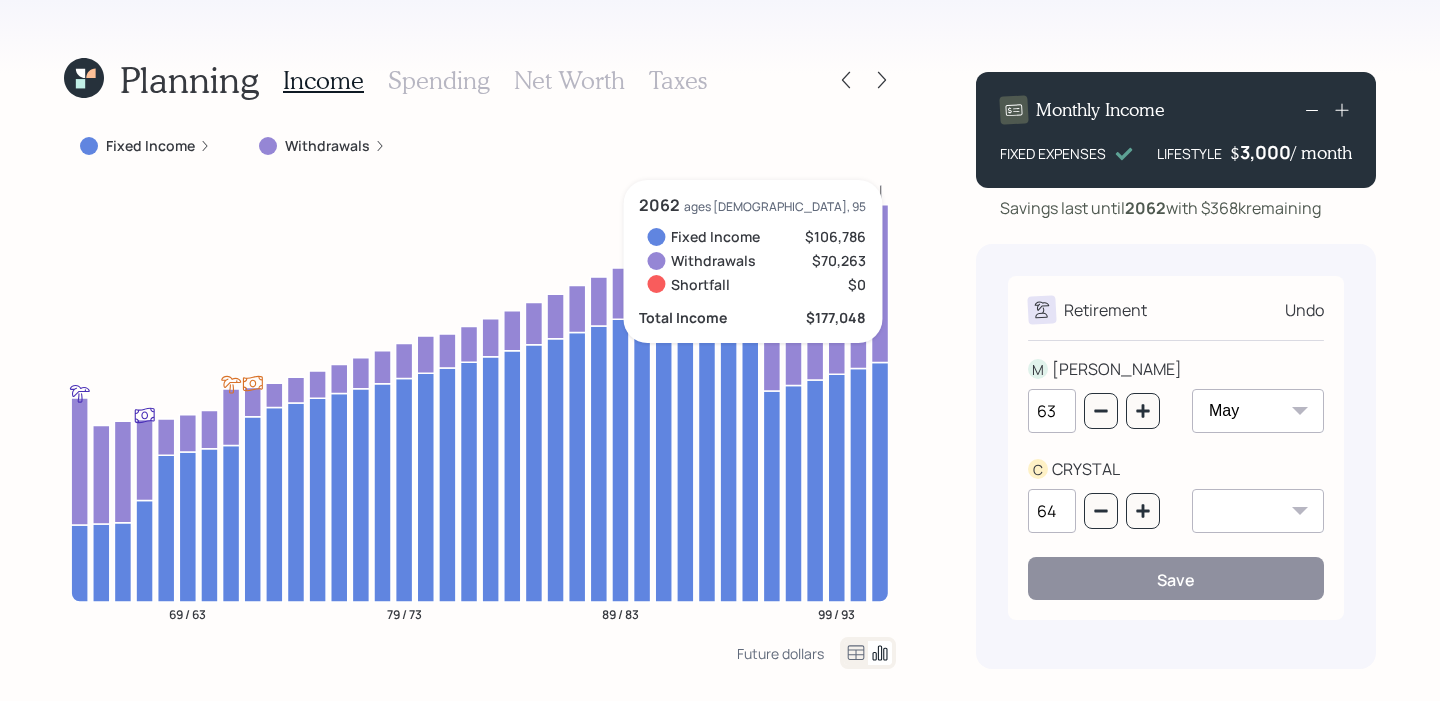 click on "Retirement Undo M [PERSON_NAME] 63 January February March April May June July August September October November December C CRYSTAL 64 January February March April May June July August September October November December Save" at bounding box center (1176, 448) 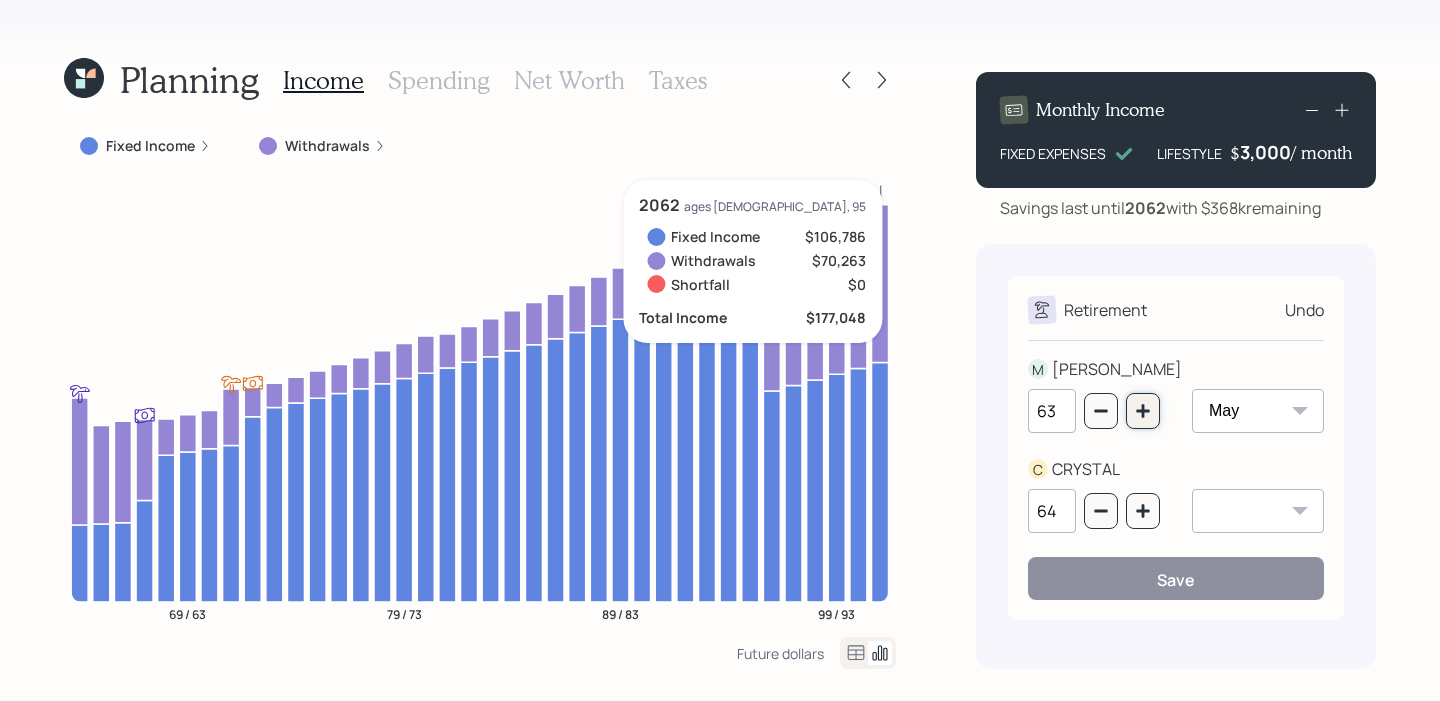 click at bounding box center [1143, 411] 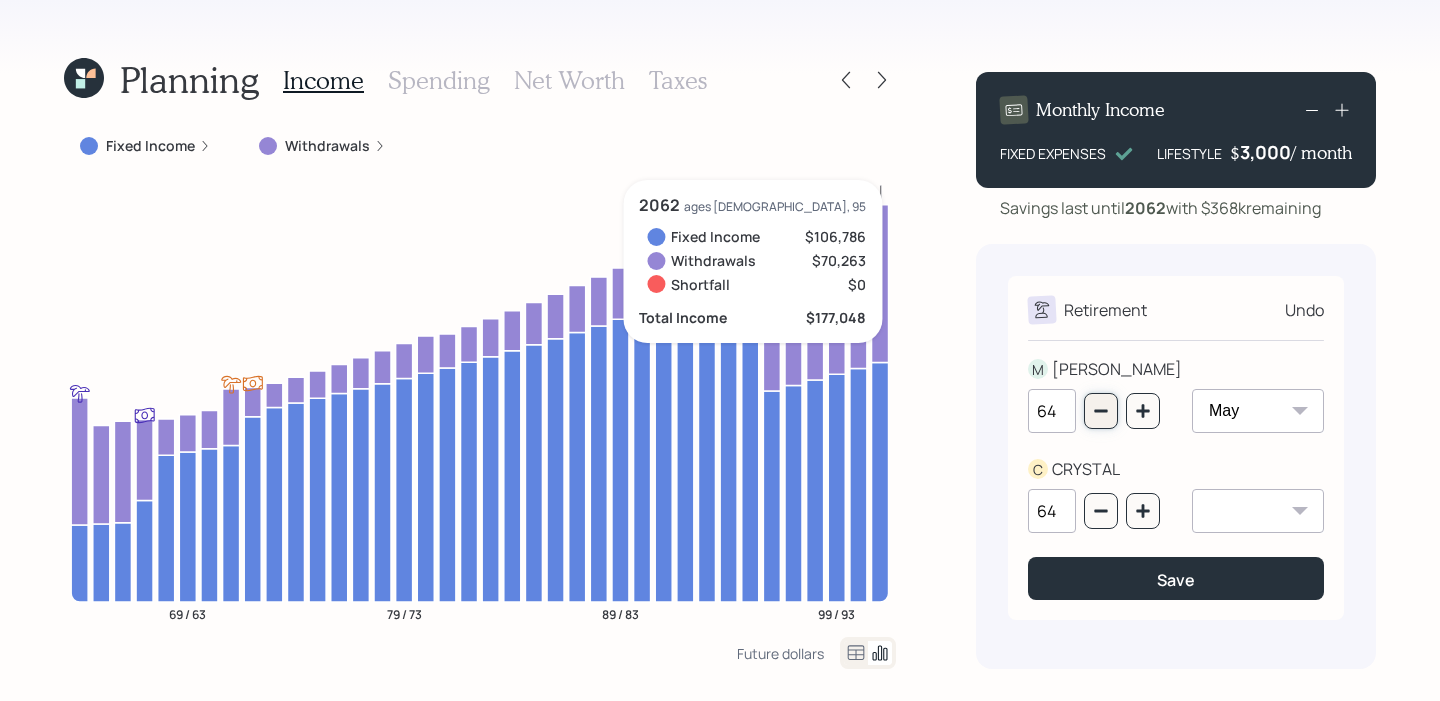 click 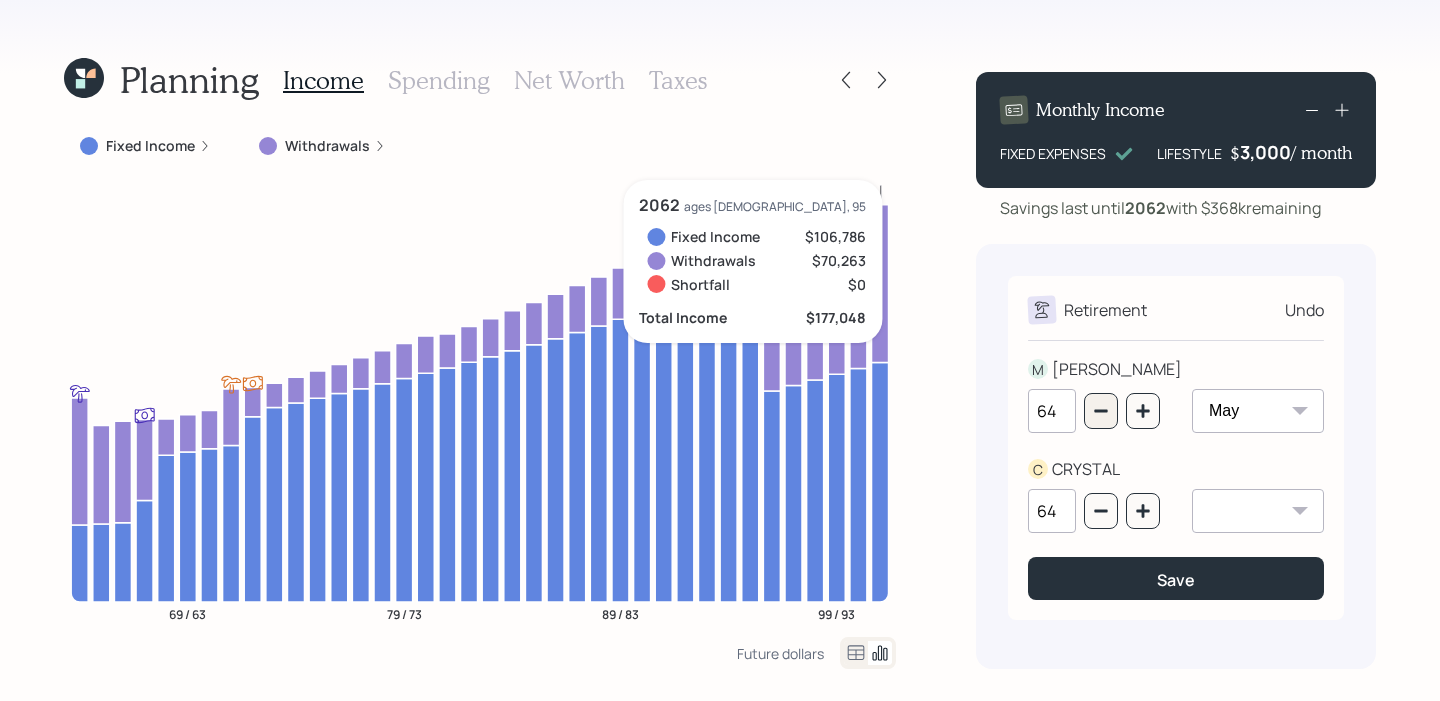 type on "63" 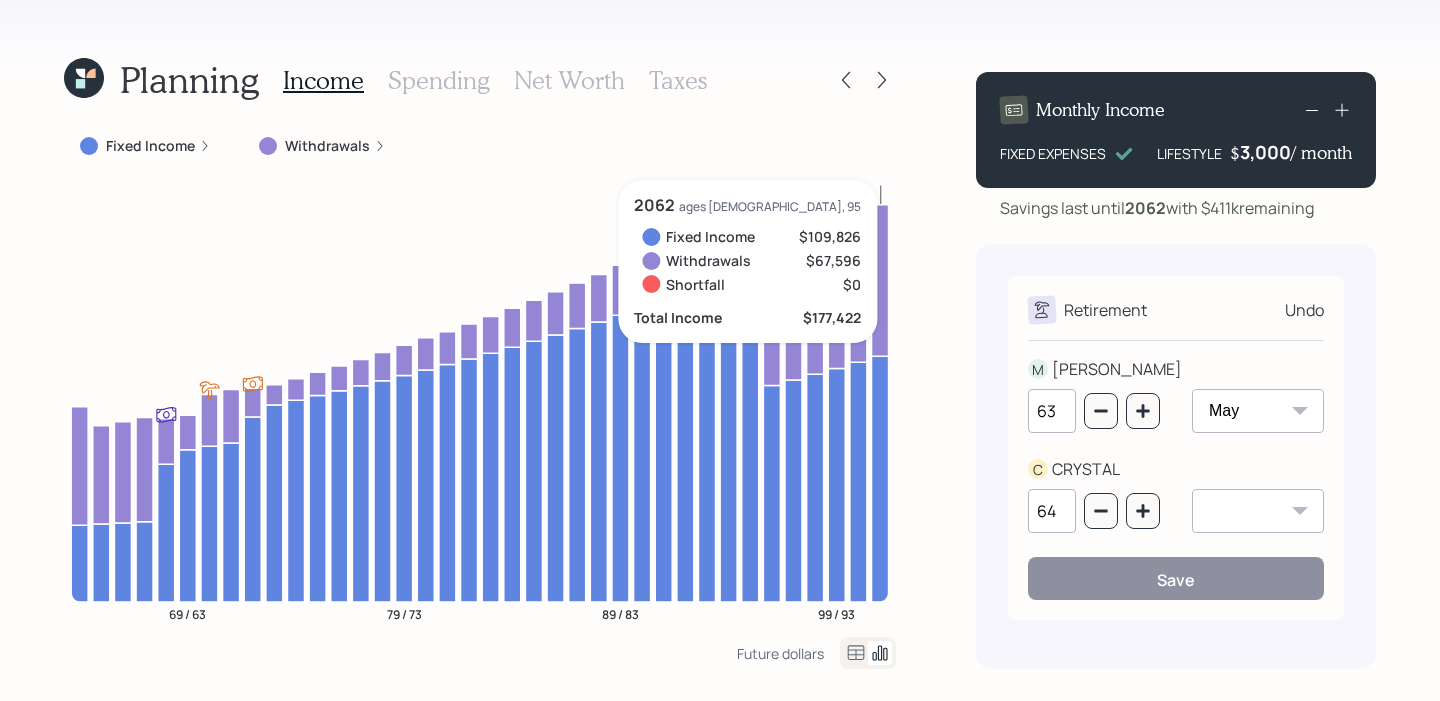 click on "Undo" at bounding box center (1304, 310) 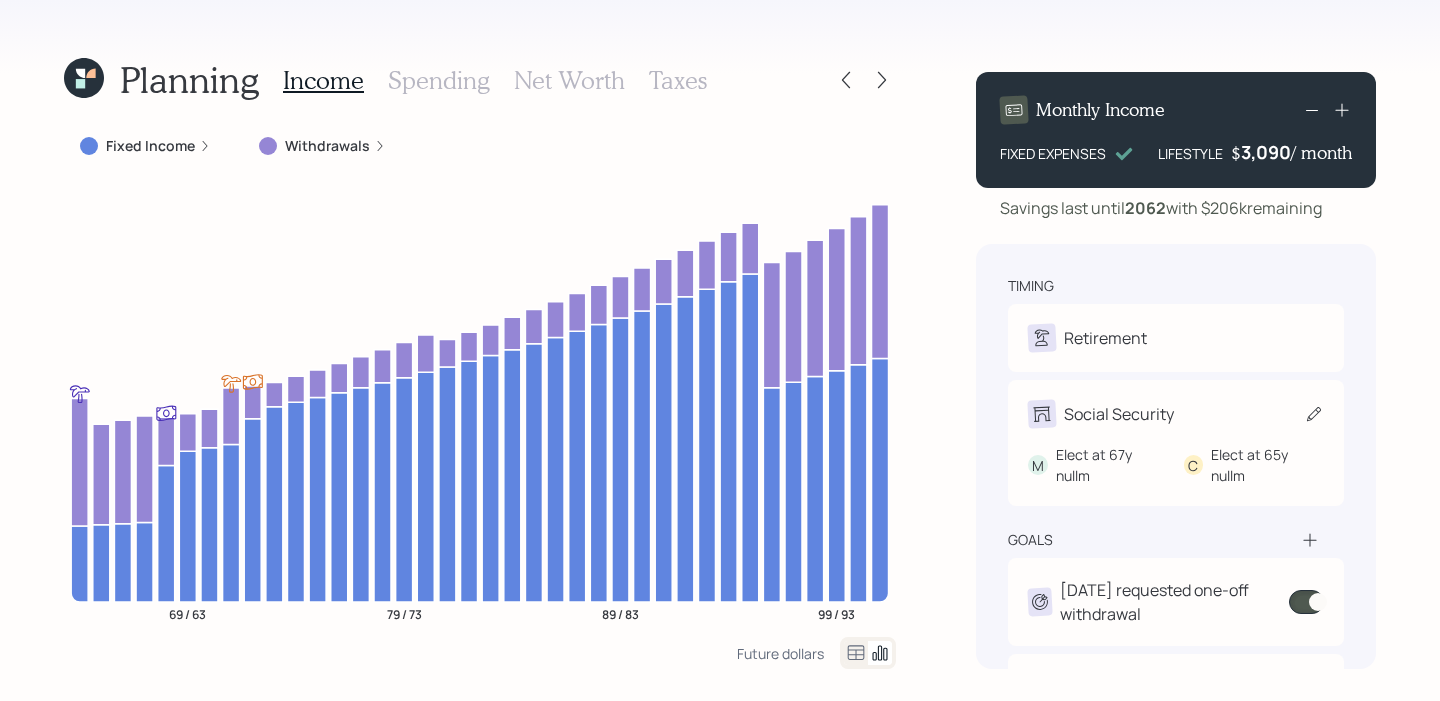 click on "M Elect at 67y nullm C Elect at 65y nullm" at bounding box center (1176, 457) 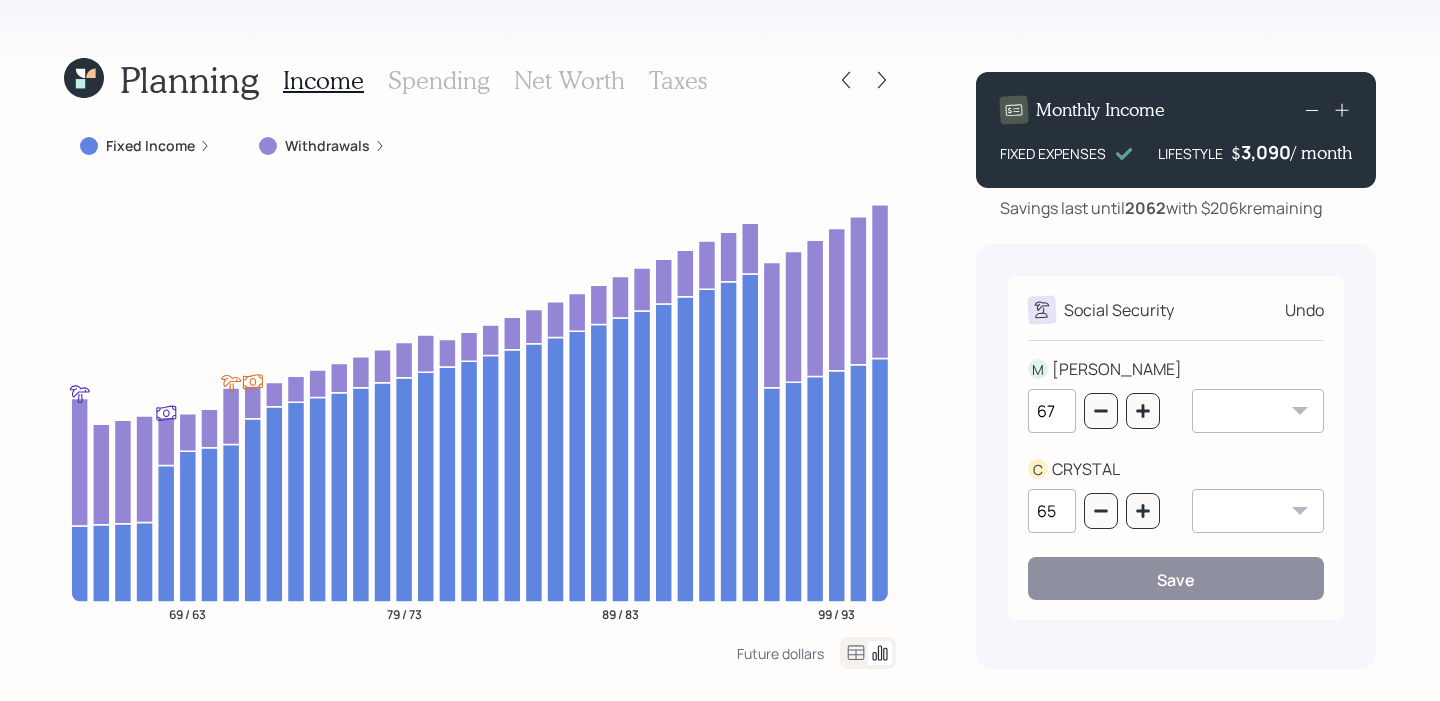 click on "January February March April May June July August September October November December" at bounding box center (1258, 411) 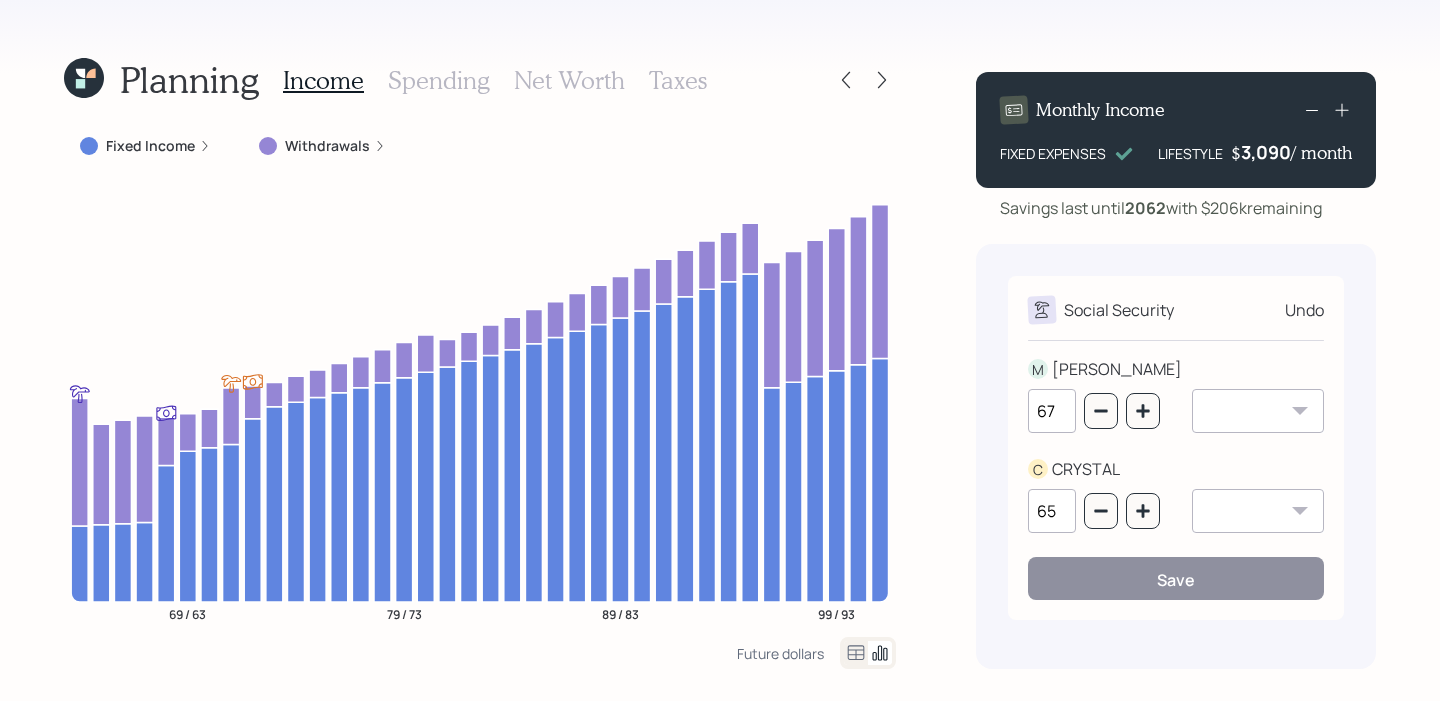 select on "6" 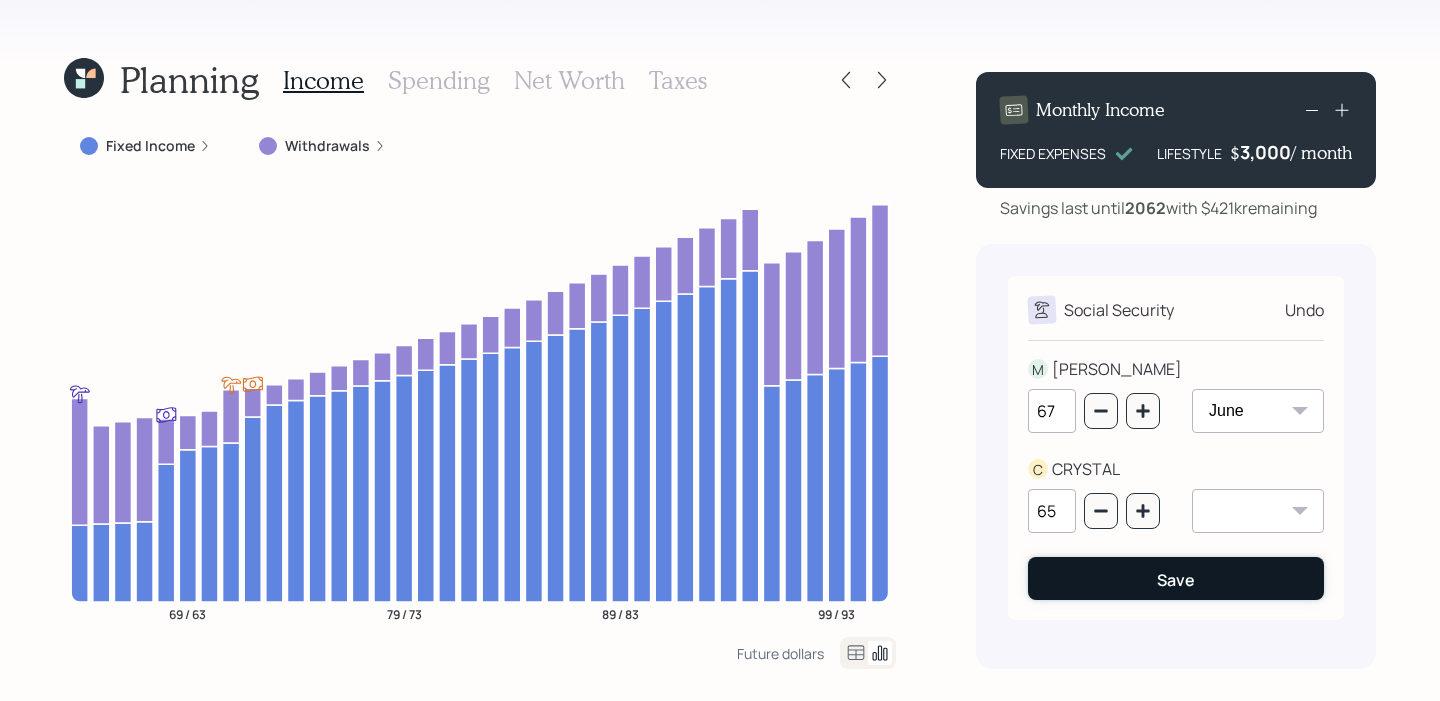 click on "Save" at bounding box center [1176, 578] 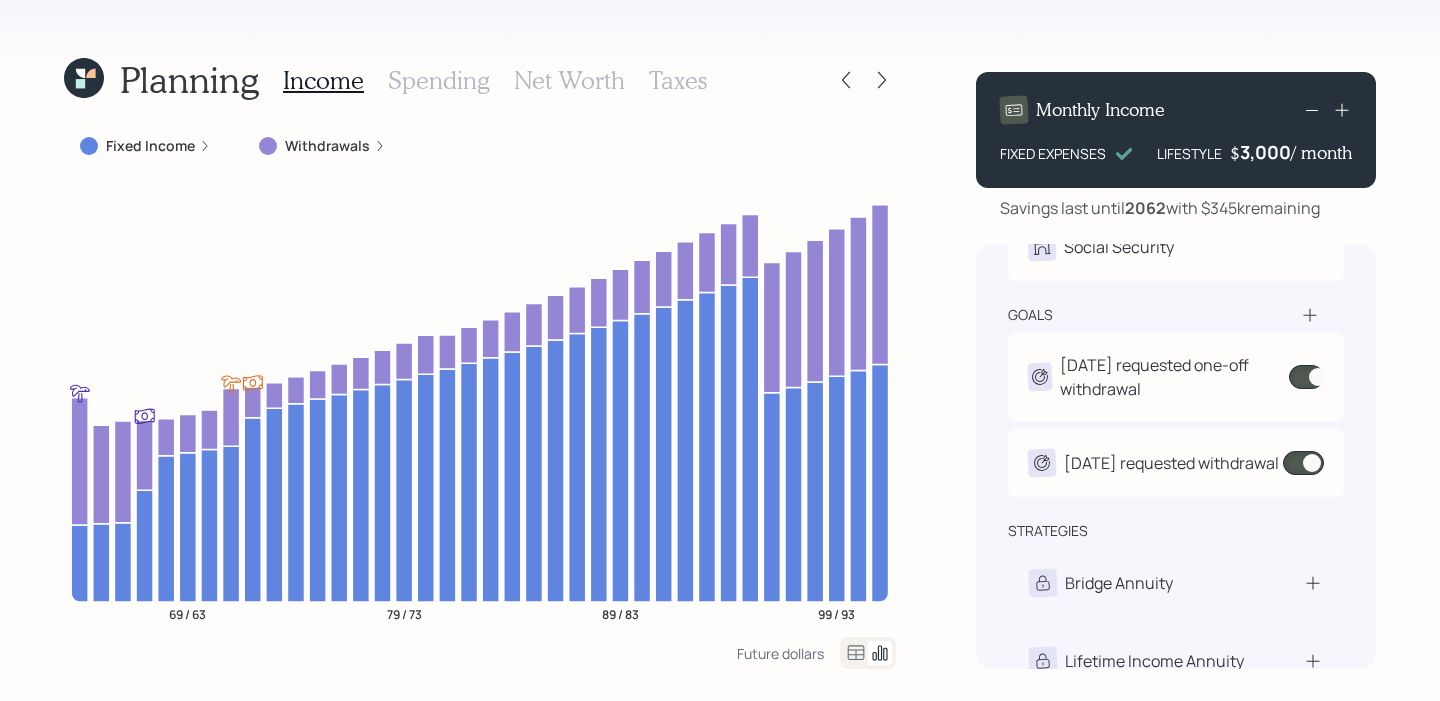 scroll, scrollTop: 206, scrollLeft: 0, axis: vertical 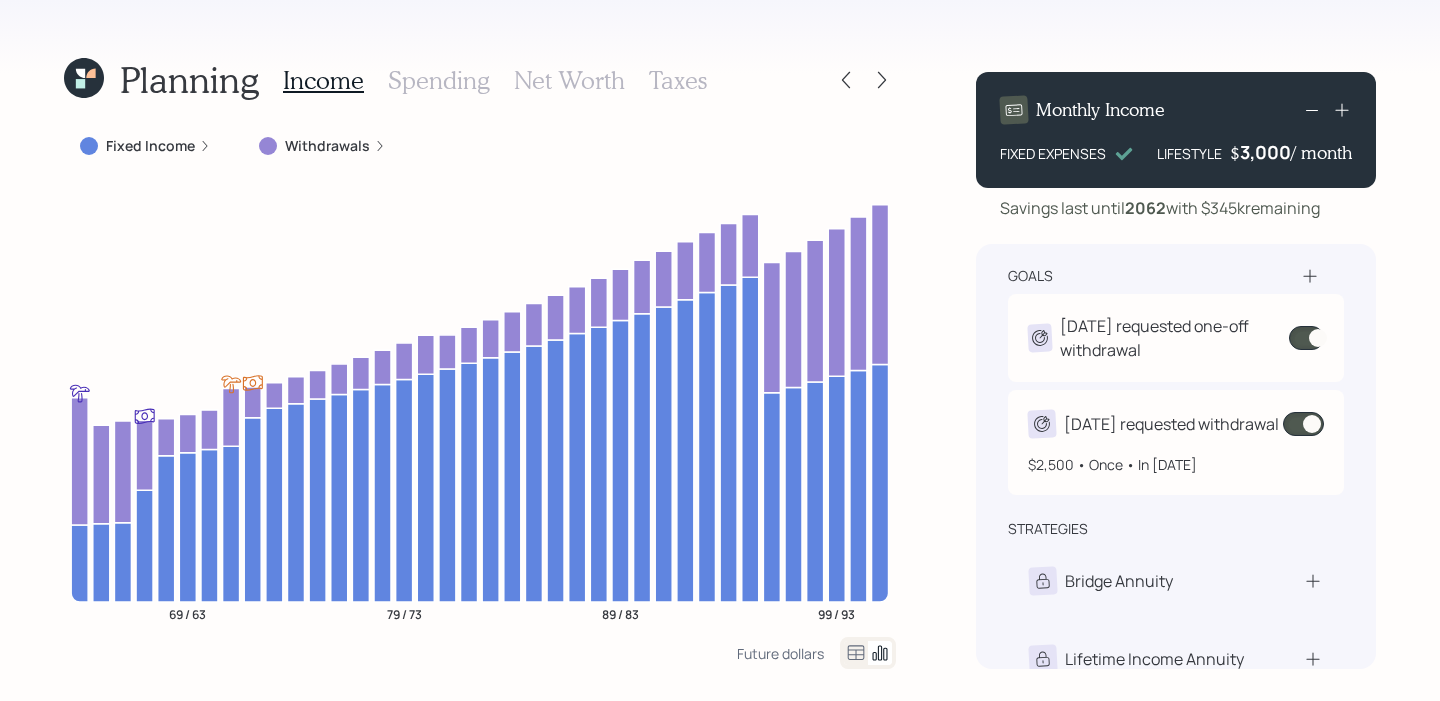 click on "$2,500 • Once • In [DATE]" at bounding box center (1176, 456) 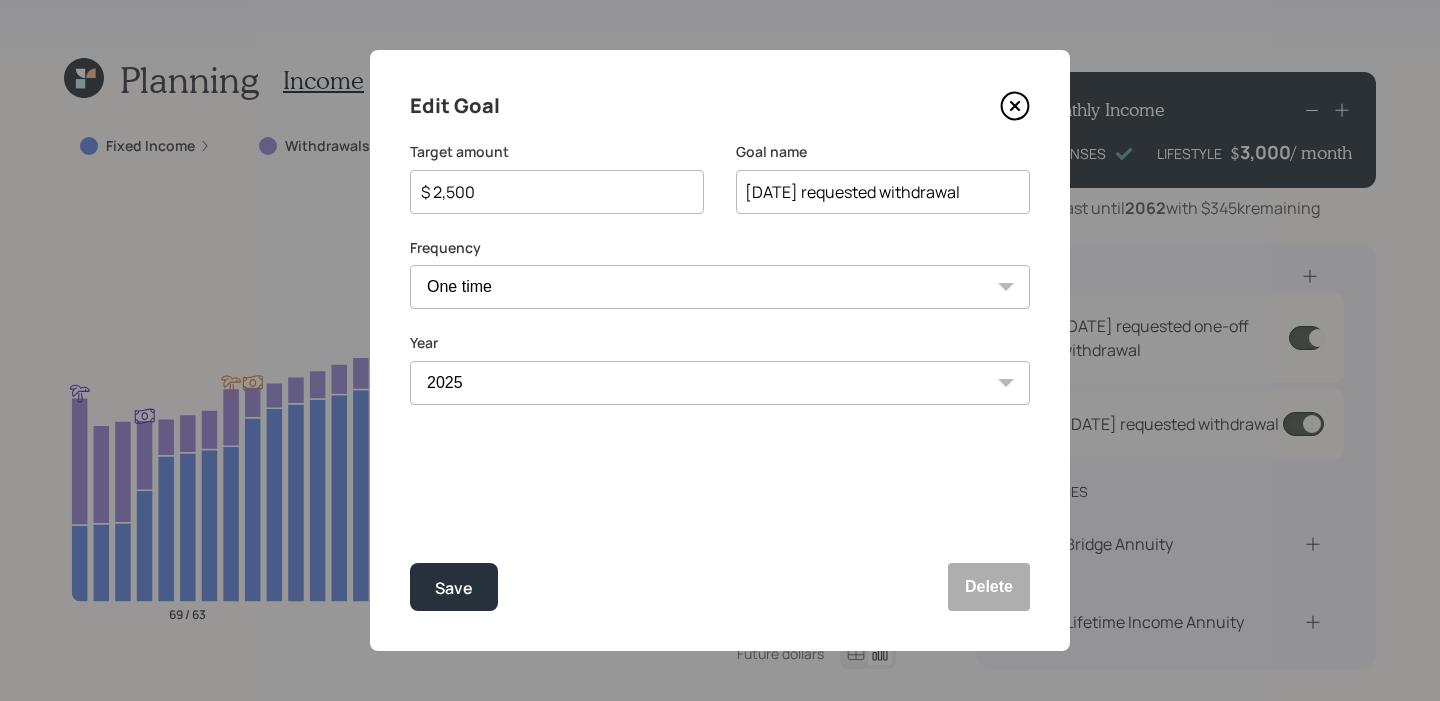 click on "[DATE] requested withdrawal" at bounding box center [883, 192] 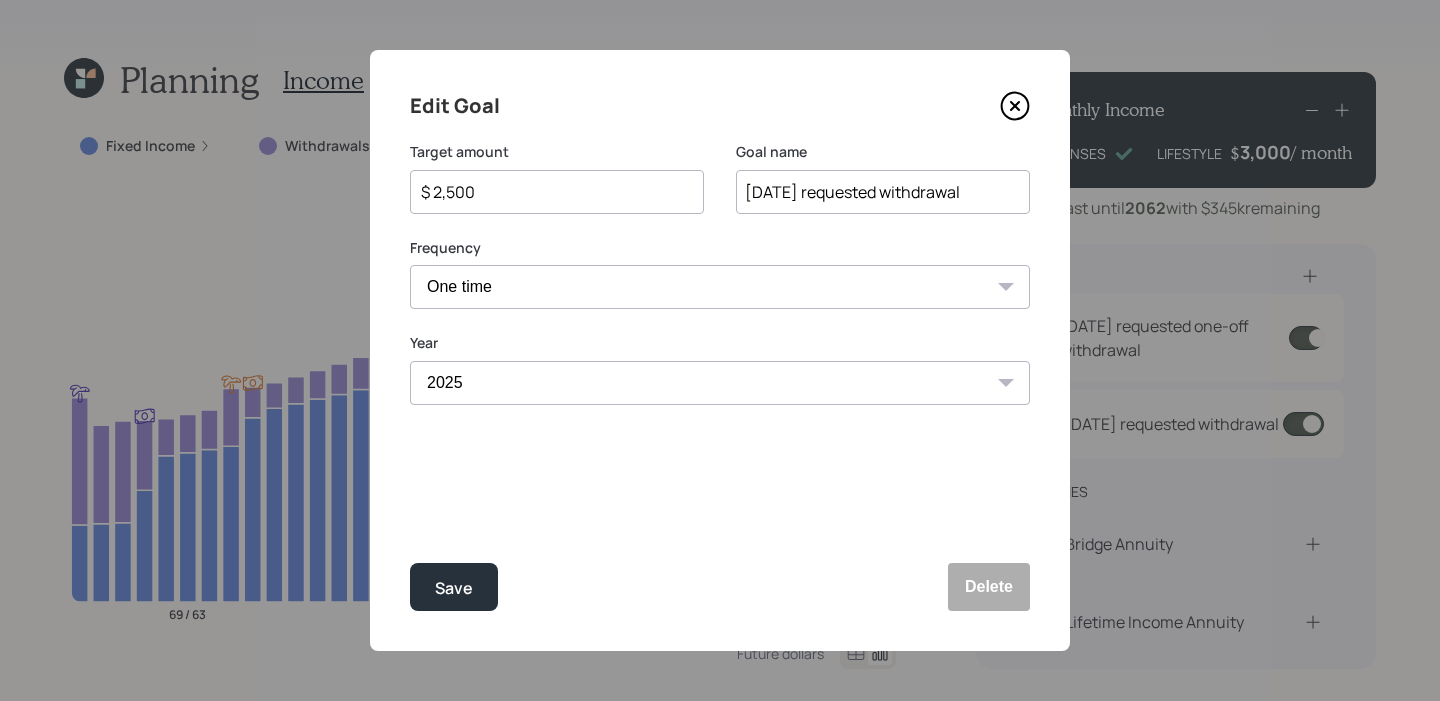 click on "[DATE] requested withdrawal" at bounding box center (883, 192) 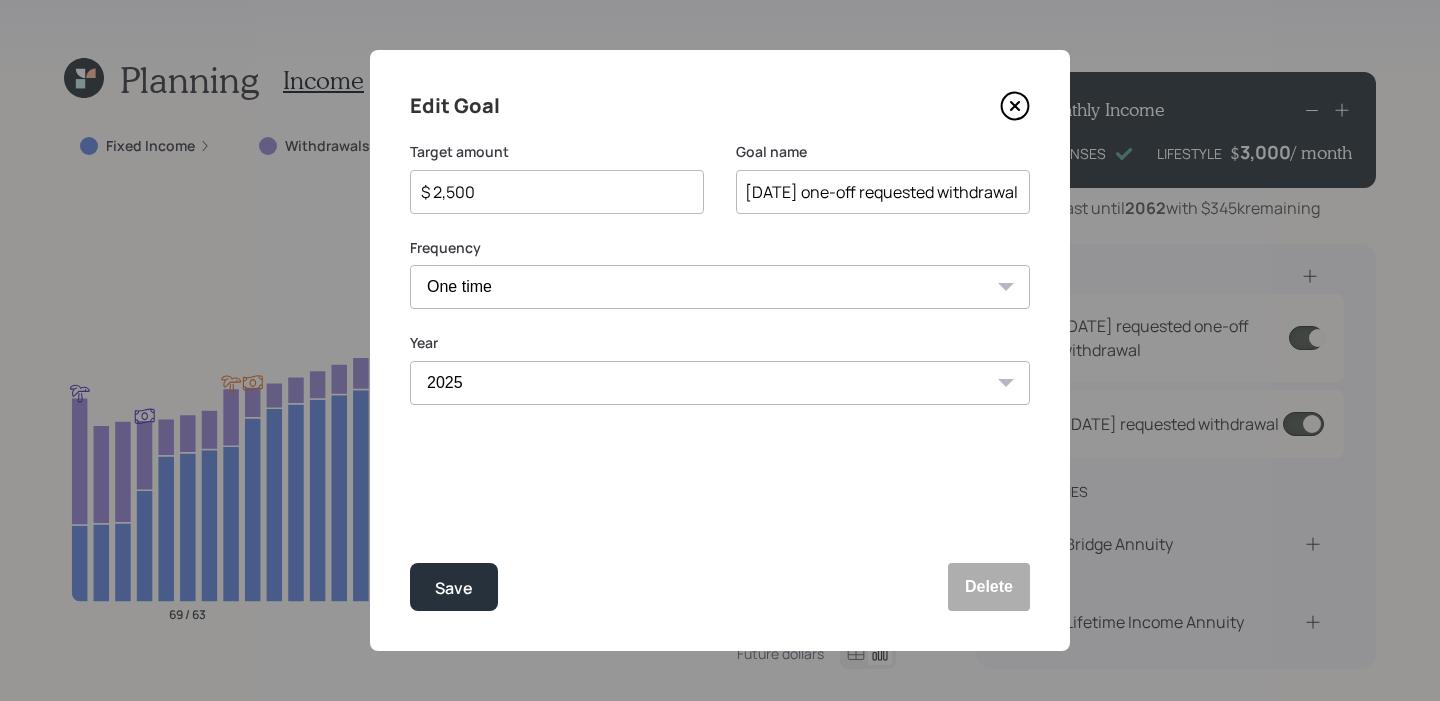 click on "Save" at bounding box center [454, 587] 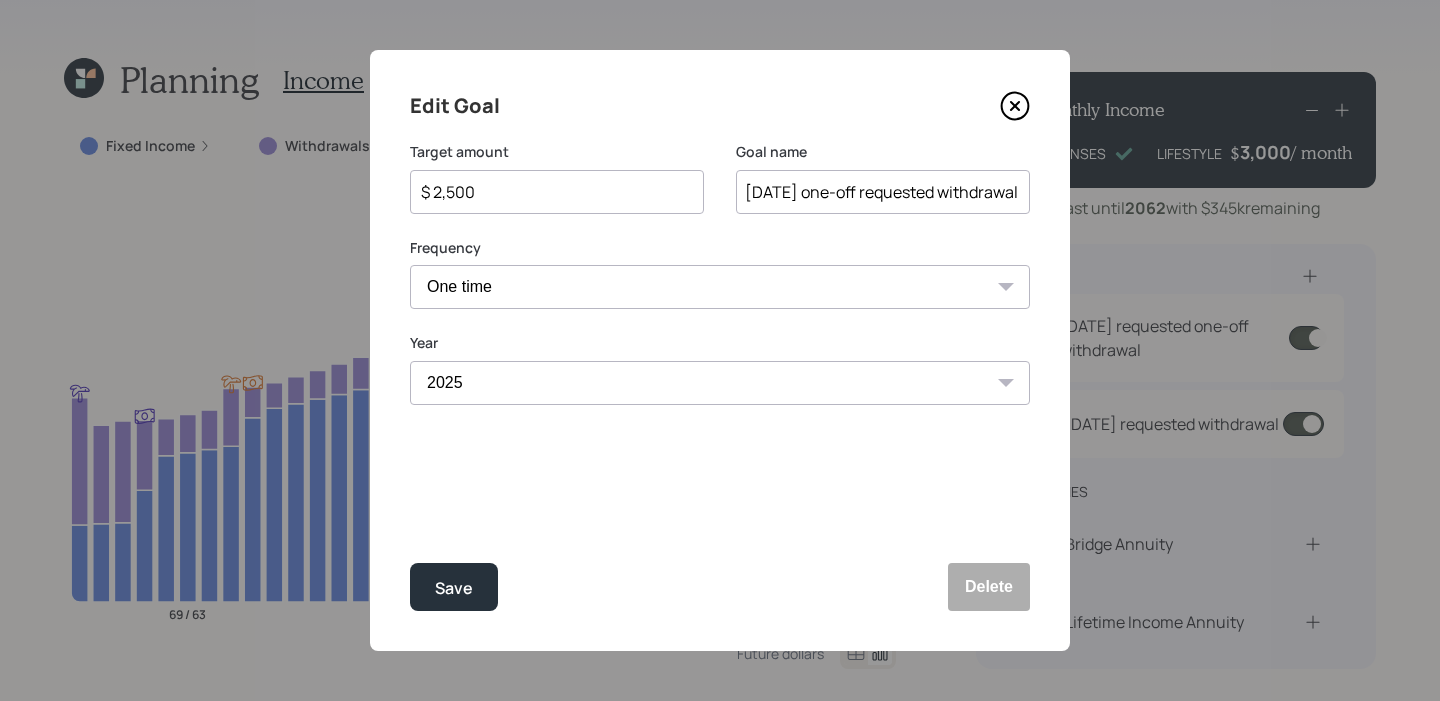 type on "[DATE] requested withdrawal" 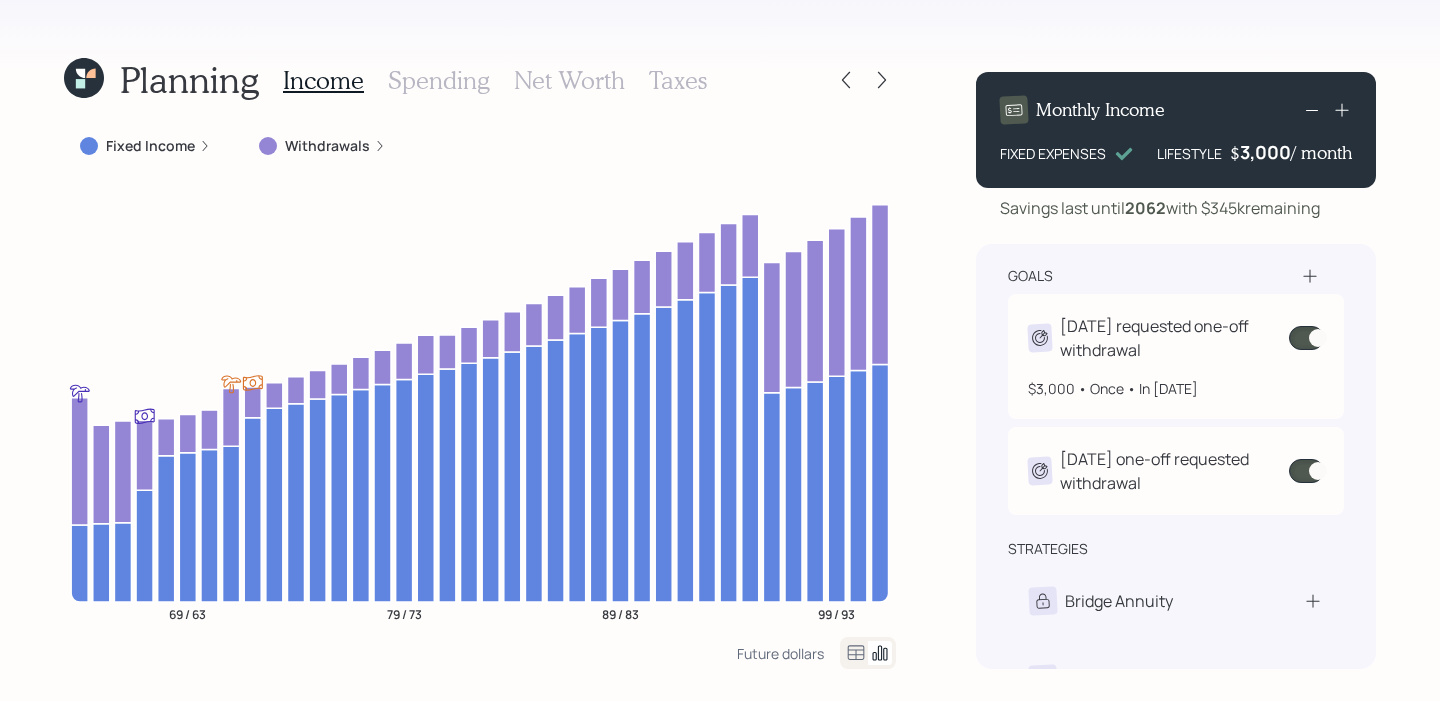 click on "$3,000 • Once • In [DATE]" at bounding box center (1176, 388) 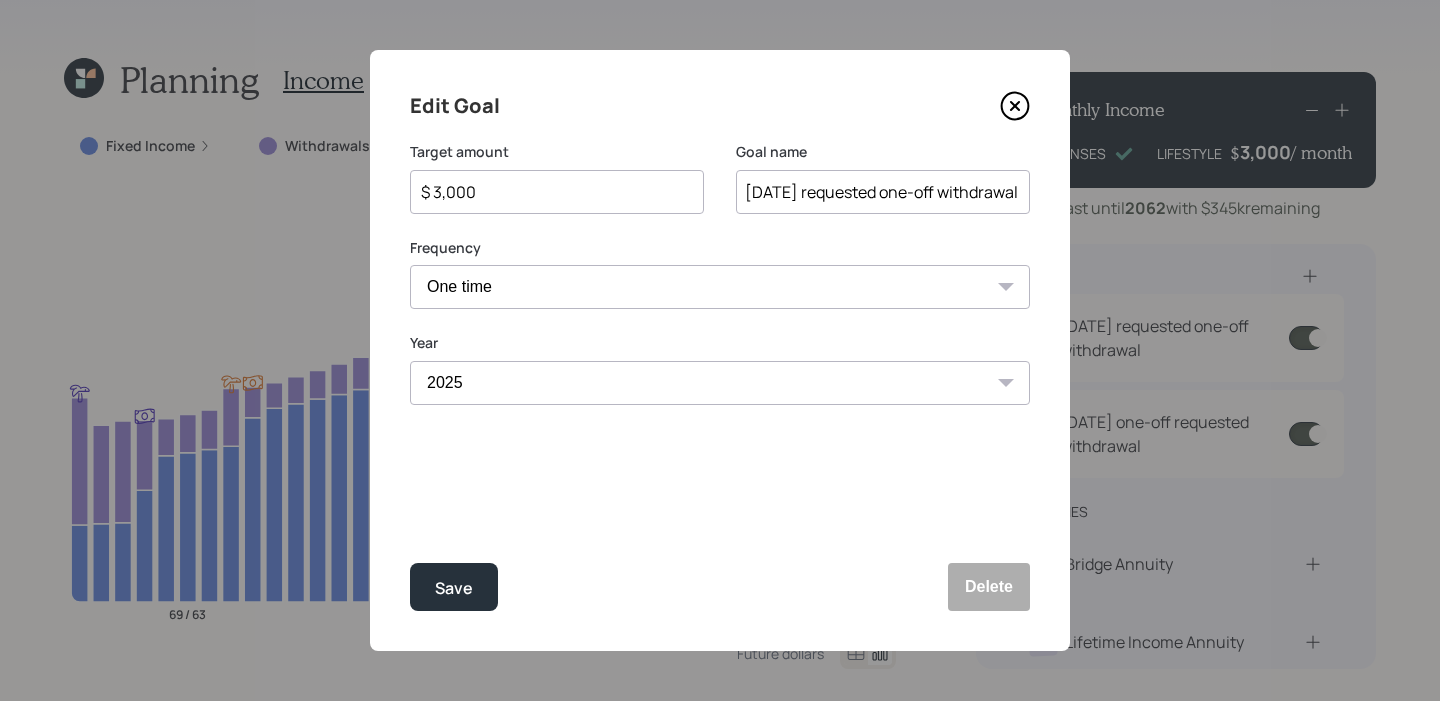 click on "[DATE] requested one-off withdrawal" at bounding box center (883, 192) 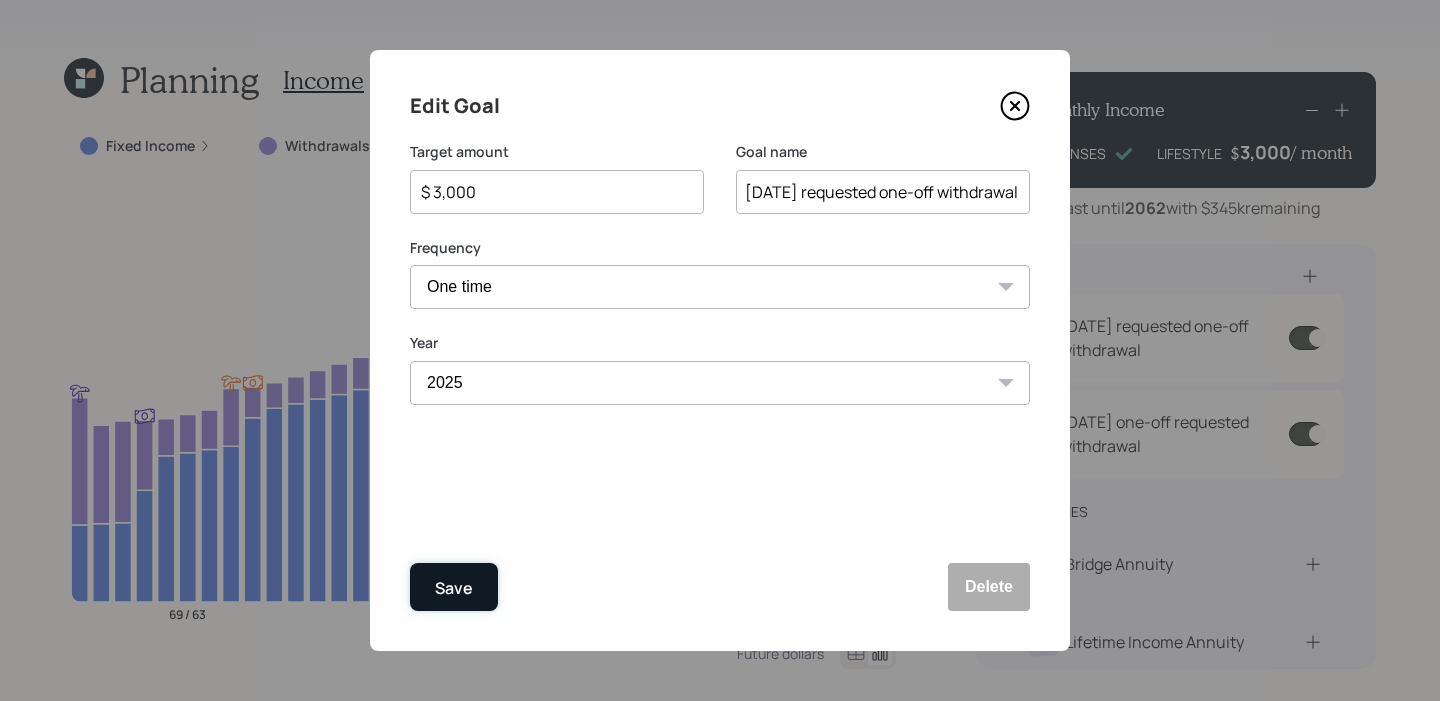 click on "Save" at bounding box center (454, 587) 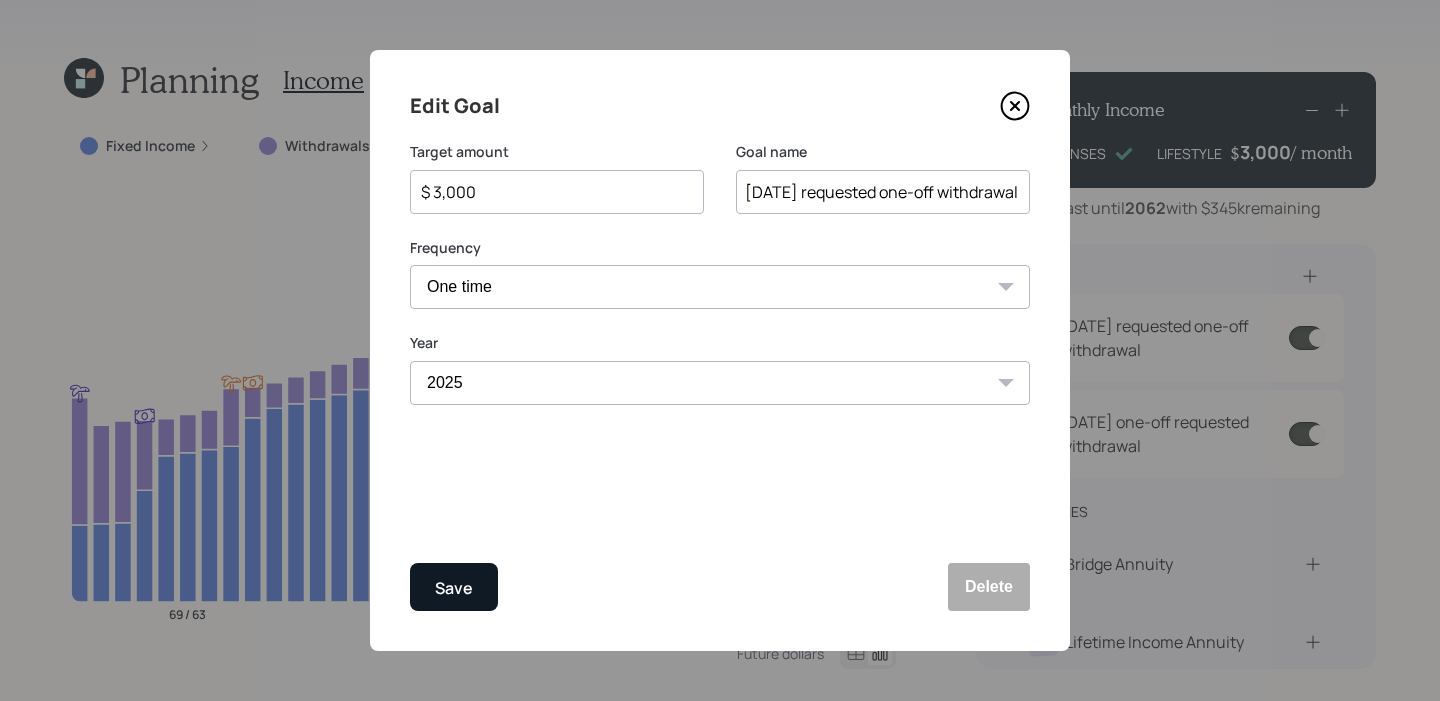 type on "[DATE] requested one-off withdrawal" 